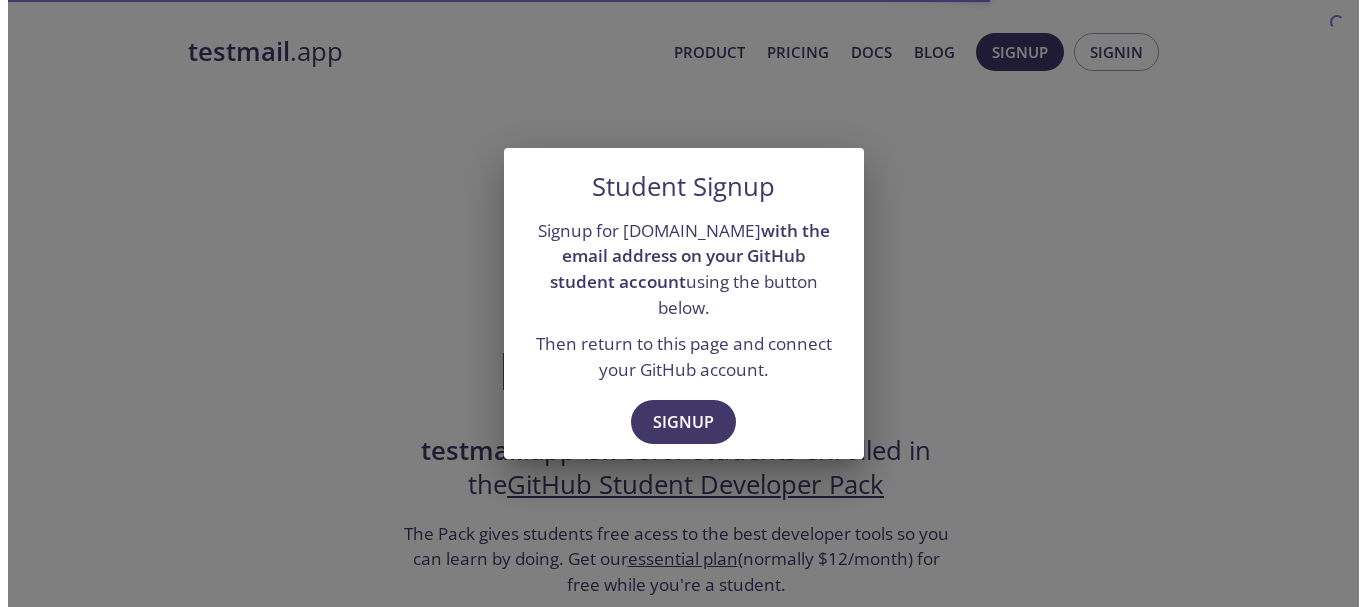 scroll, scrollTop: 0, scrollLeft: 0, axis: both 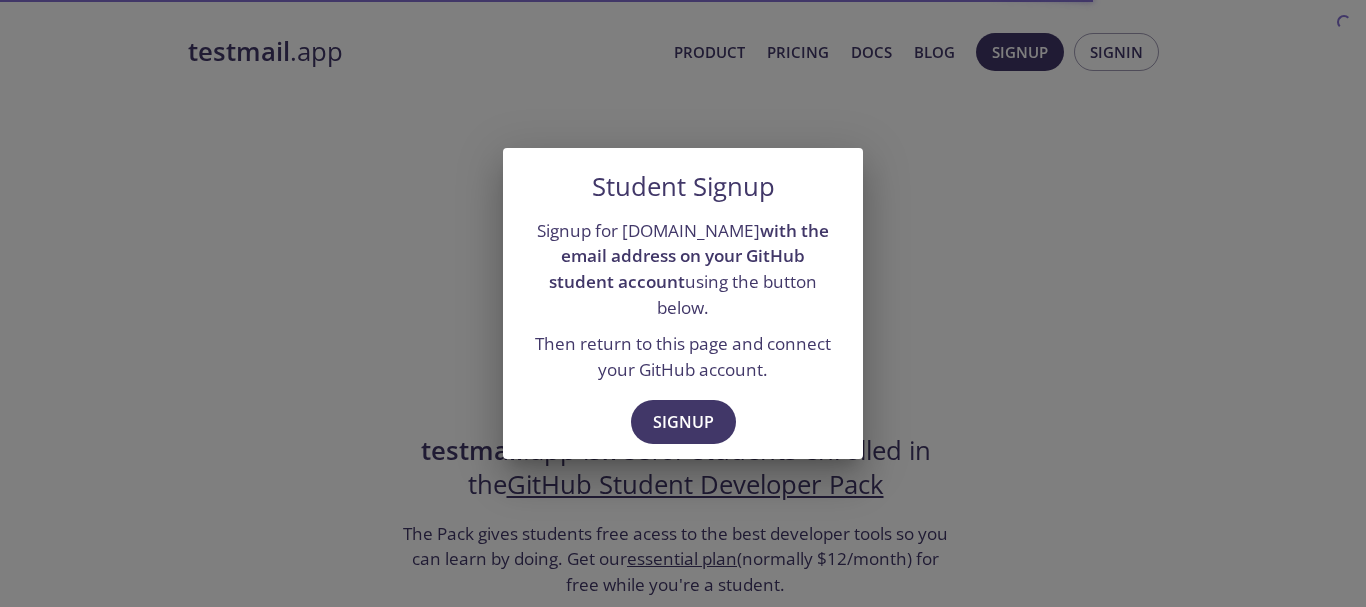 click on "Signup" at bounding box center [683, 422] 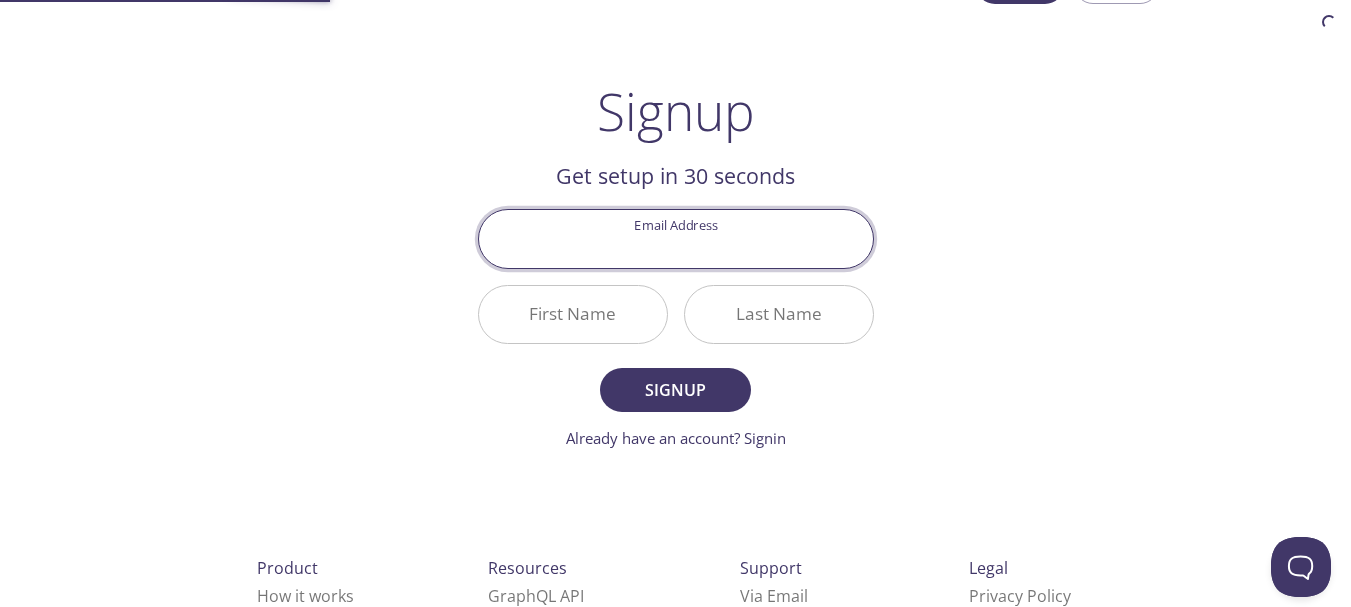 scroll, scrollTop: 0, scrollLeft: 0, axis: both 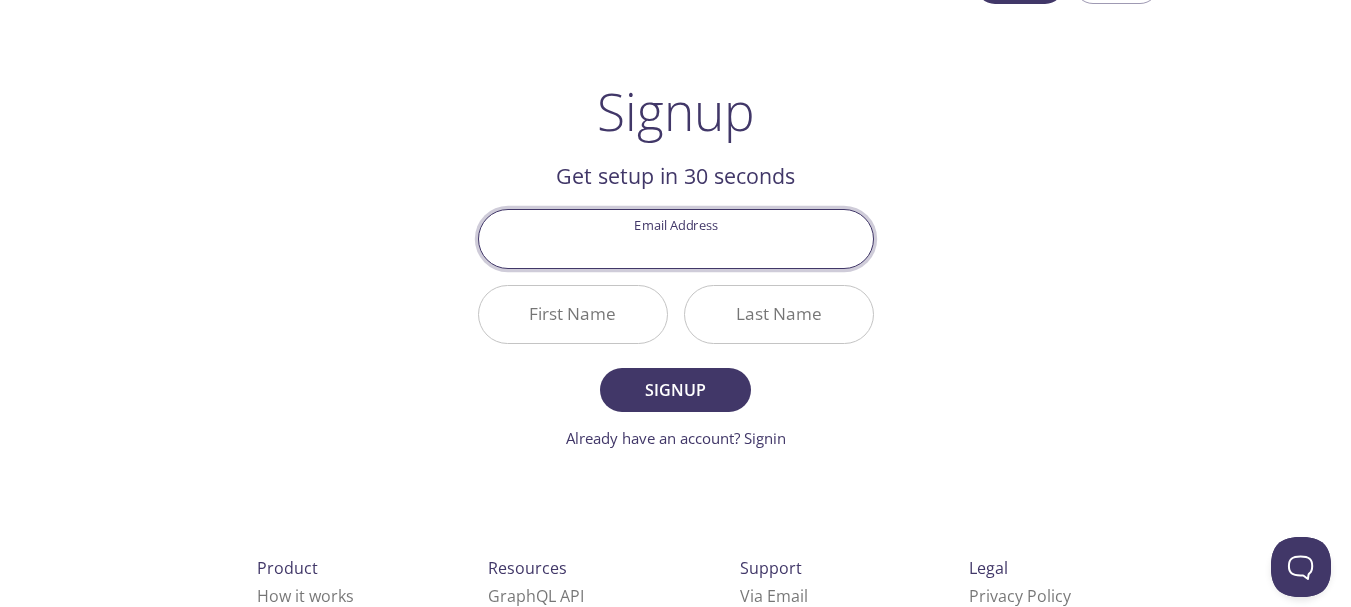 paste on "fa24-elc-027@cuilahore.edu.pk" 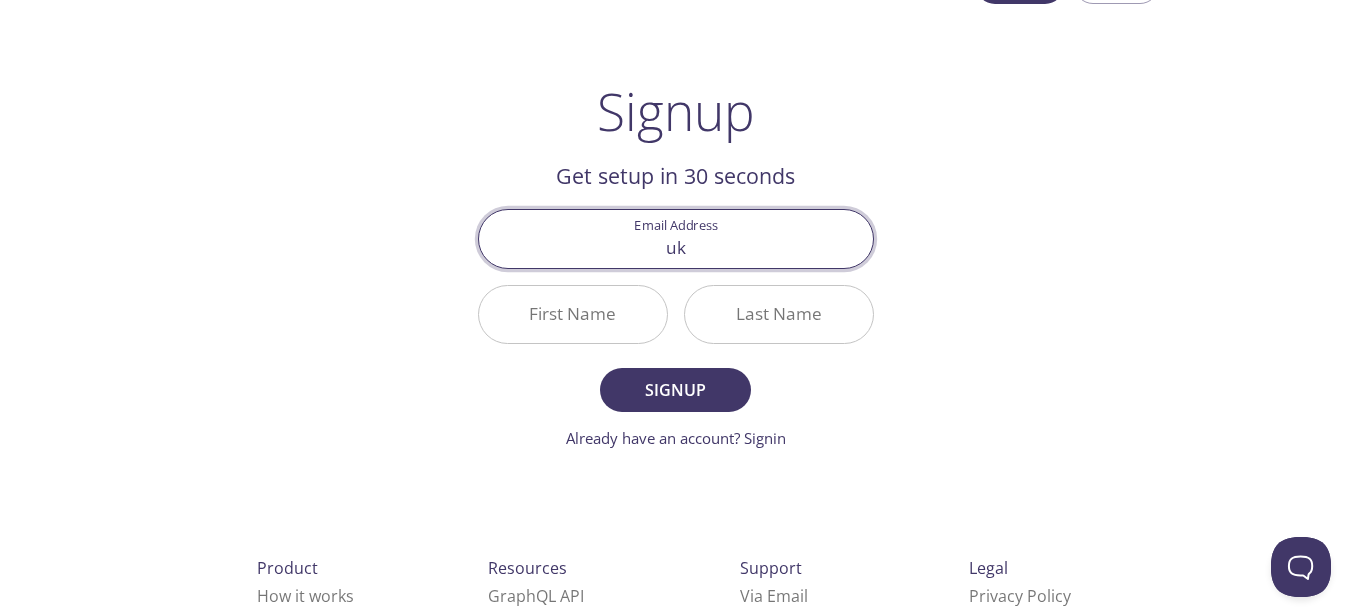 type on "[EMAIL_ADDRESS][DOMAIN_NAME]" 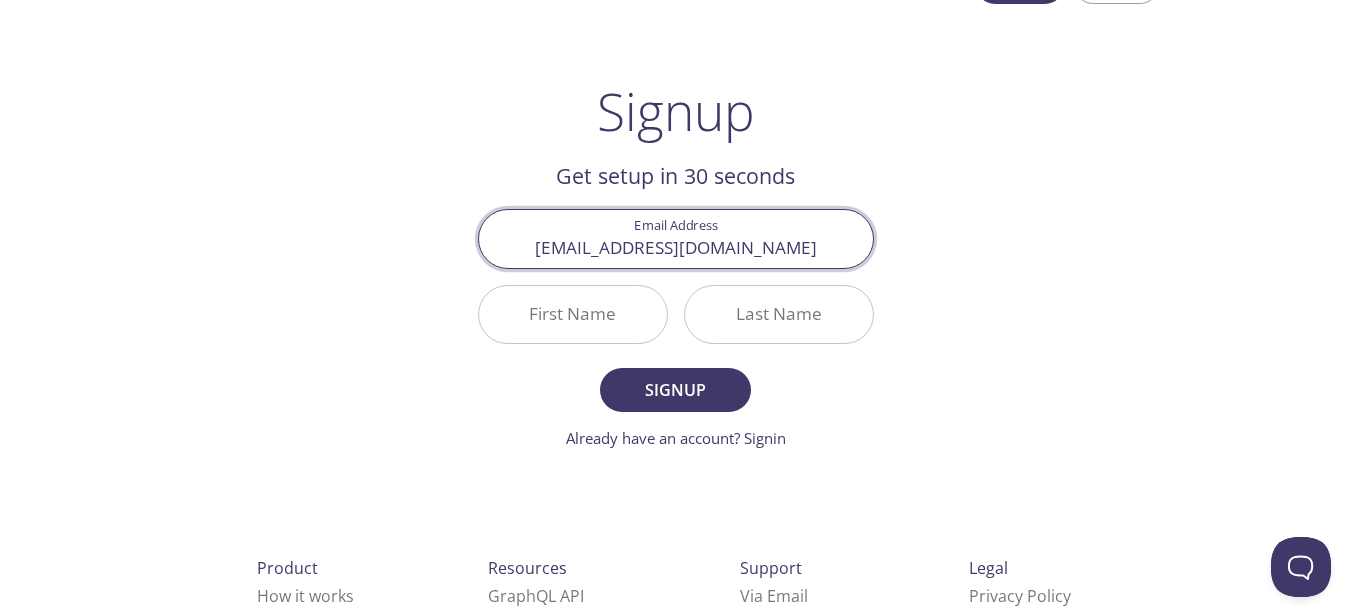 click on "First Name" at bounding box center (573, 314) 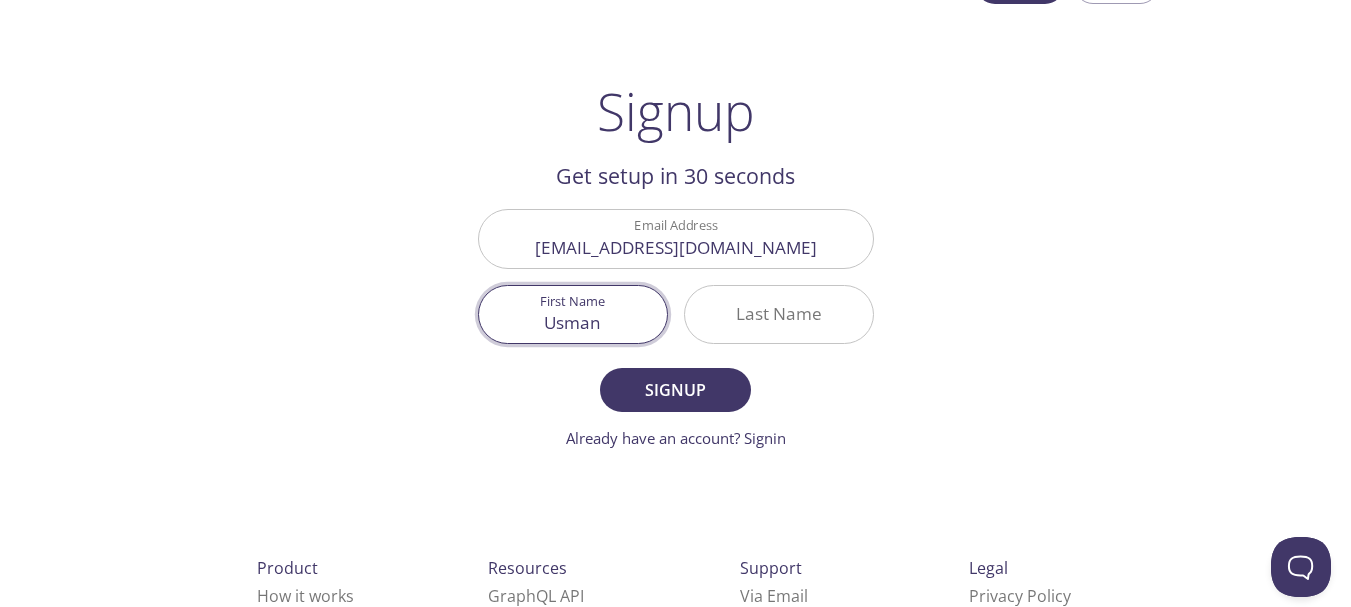 type on "Usman" 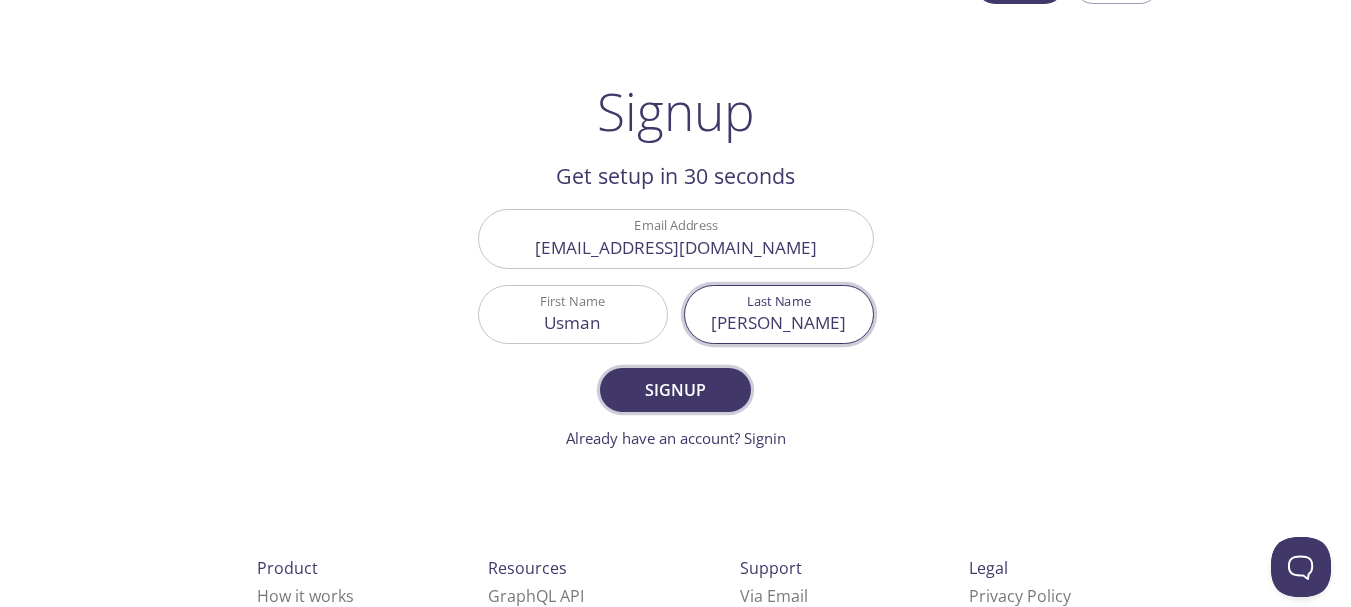 type on "[PERSON_NAME]" 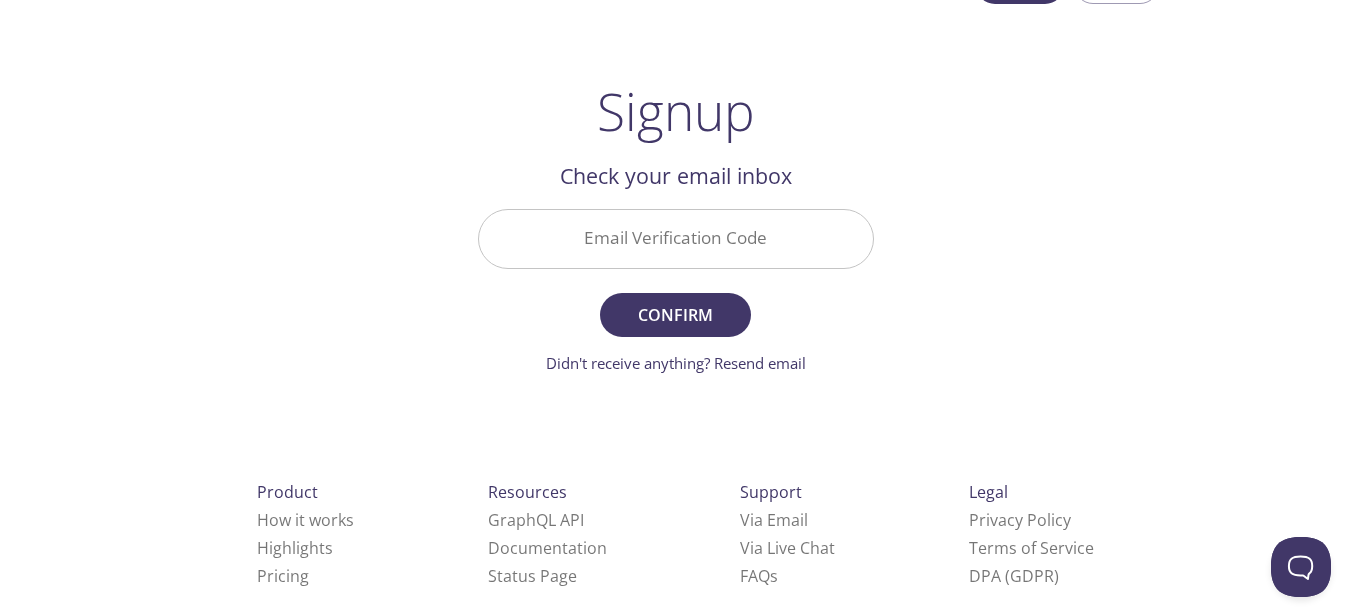 click on "Email Verification Code" at bounding box center (676, 238) 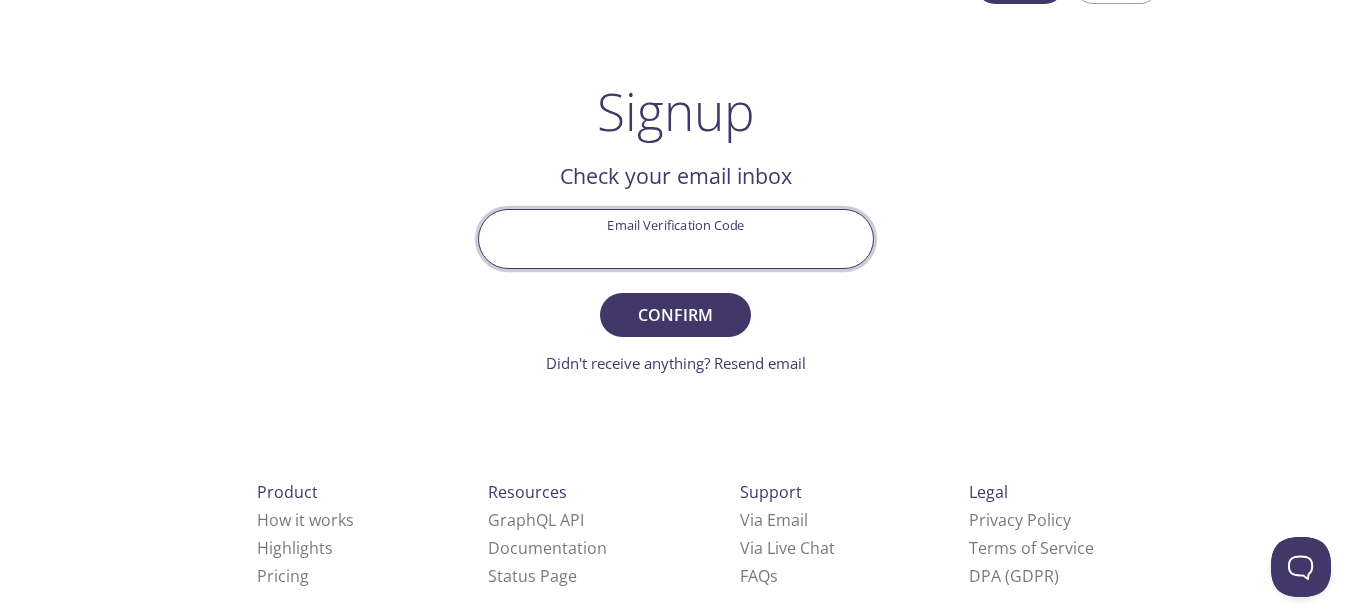 paste on "QKRTPVA" 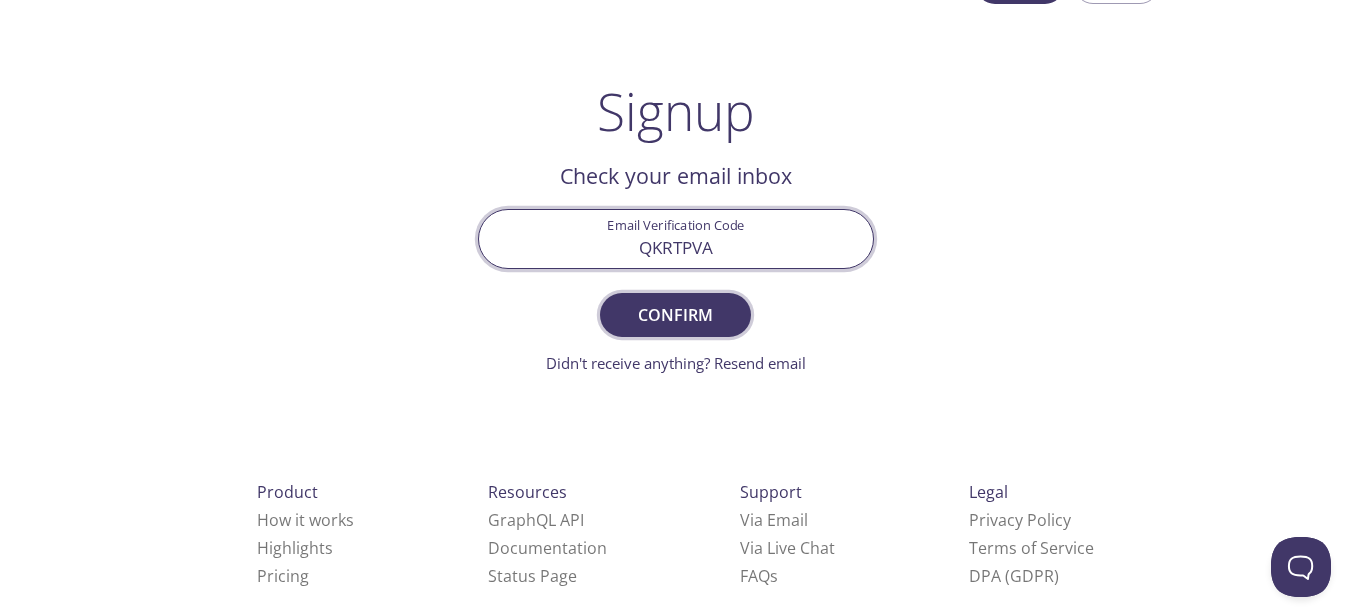 type on "QKRTPVA" 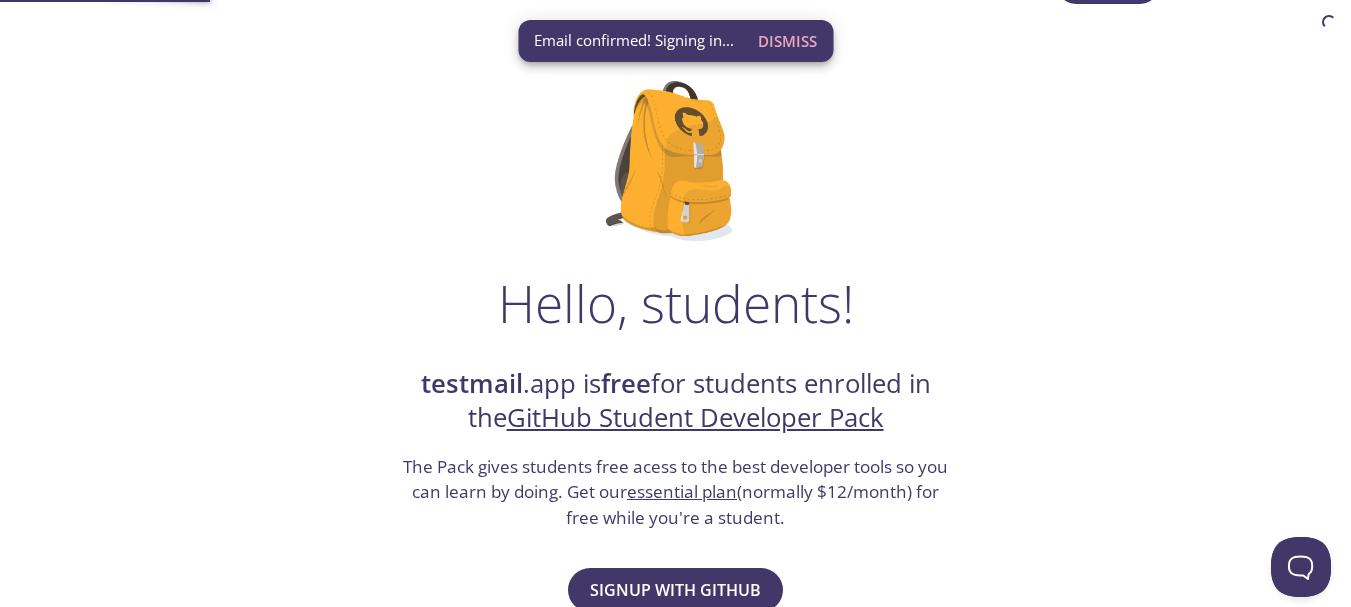 scroll, scrollTop: 0, scrollLeft: 0, axis: both 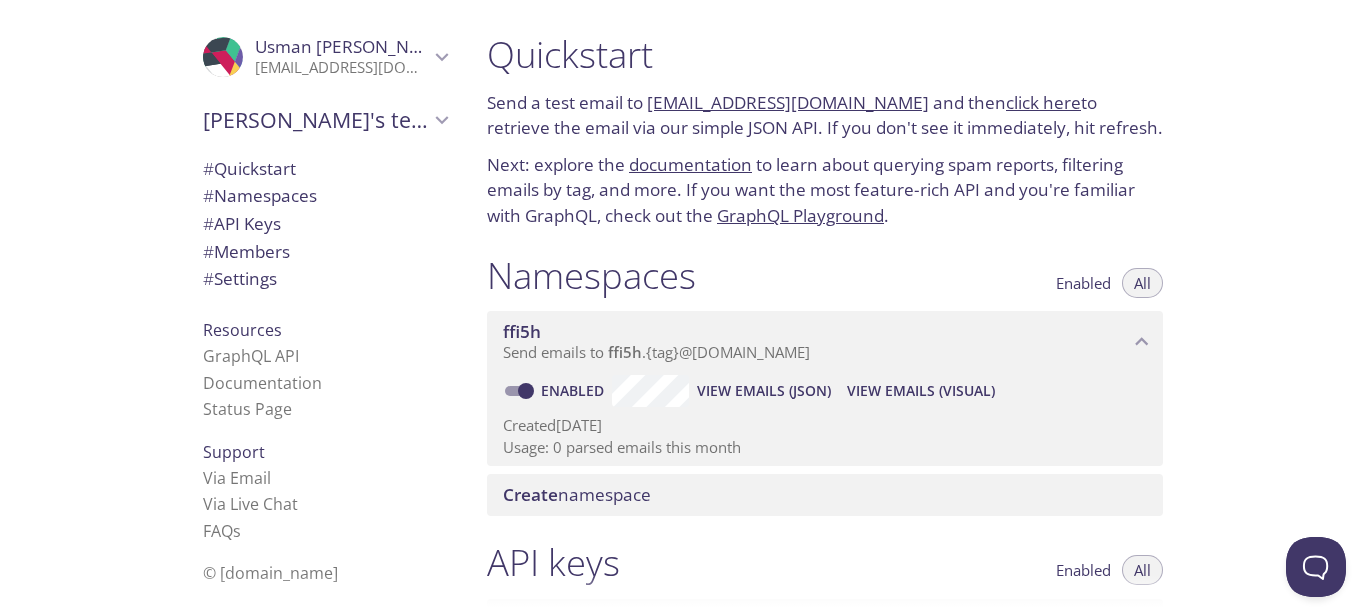 click on "ffi5h.test@inbox.testmail.app" at bounding box center (788, 102) 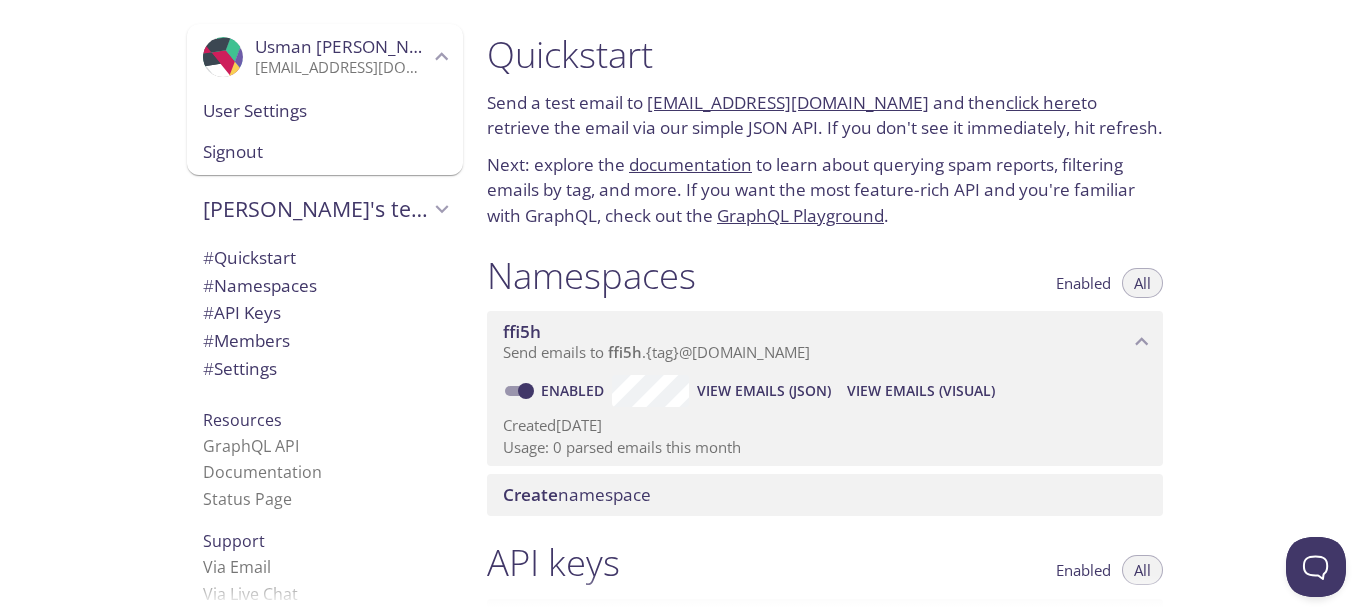 click 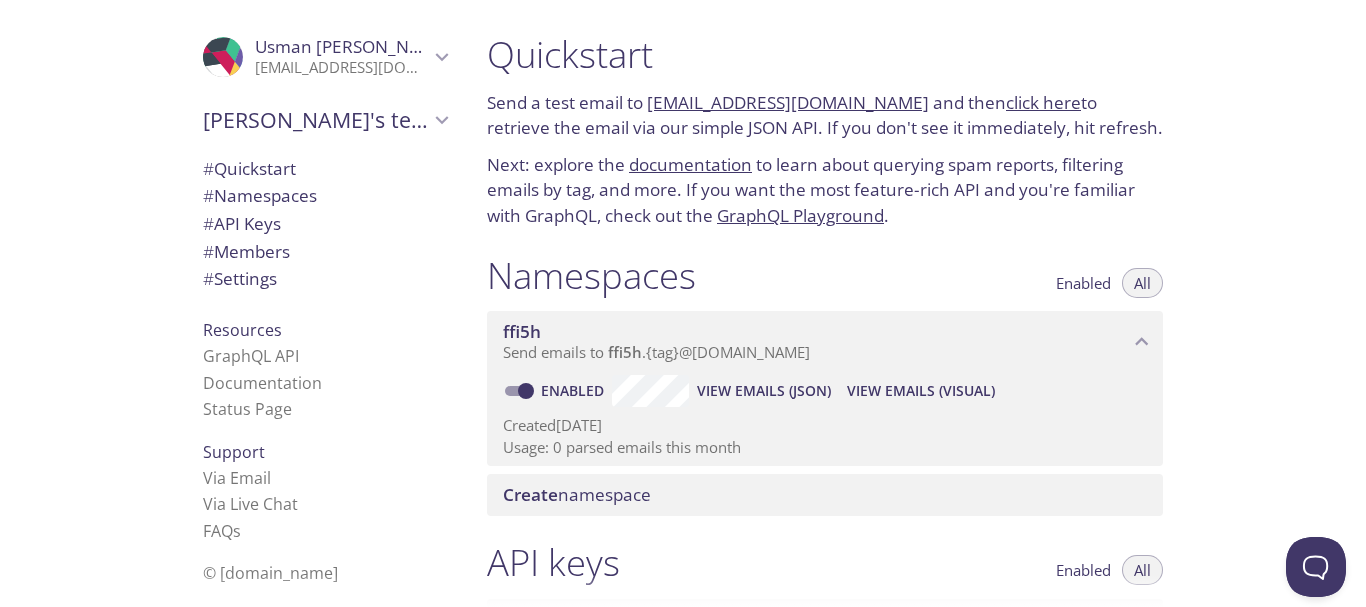 click 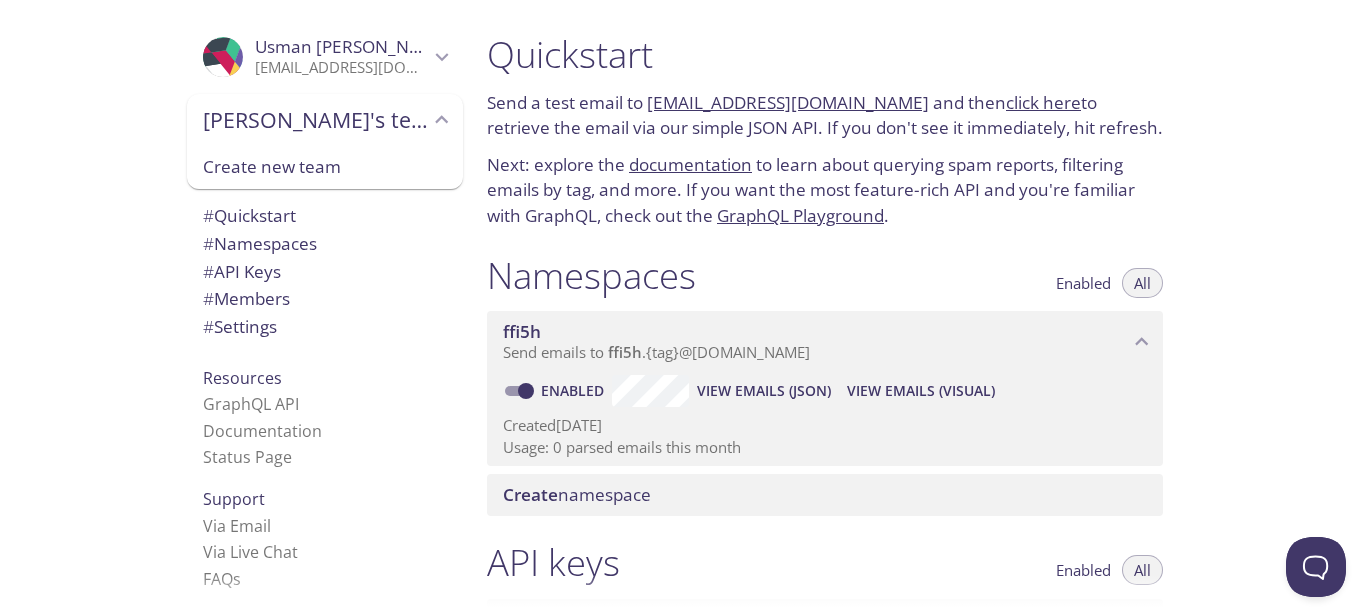 click 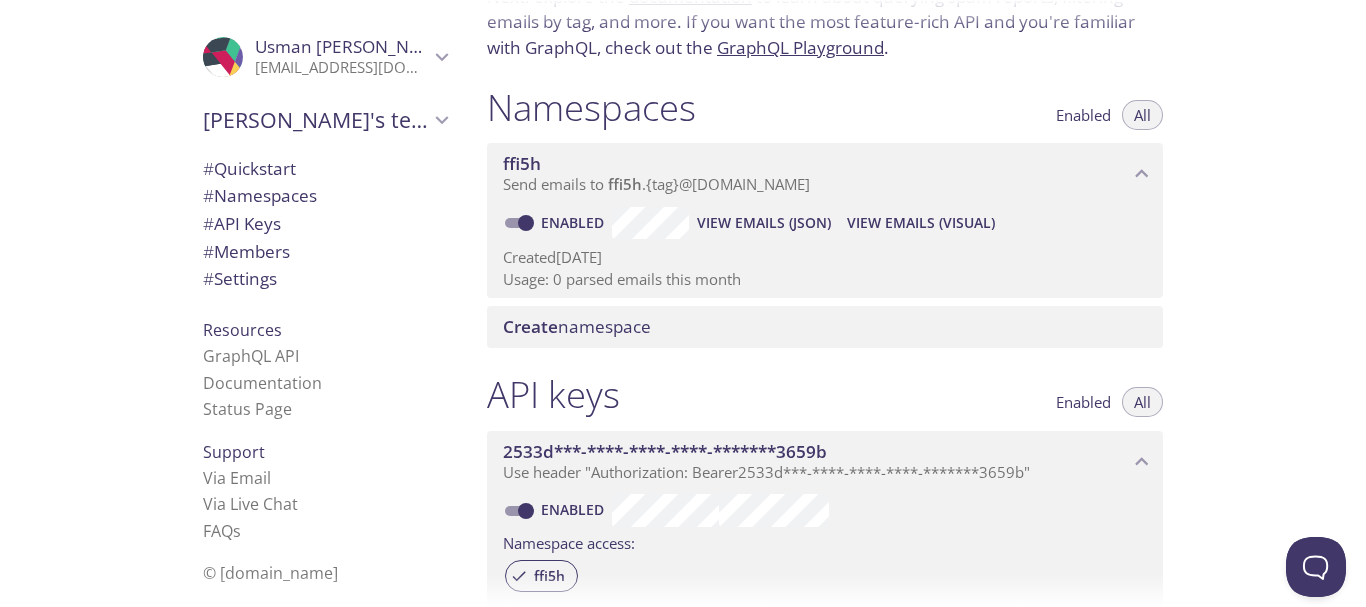 scroll, scrollTop: 183, scrollLeft: 0, axis: vertical 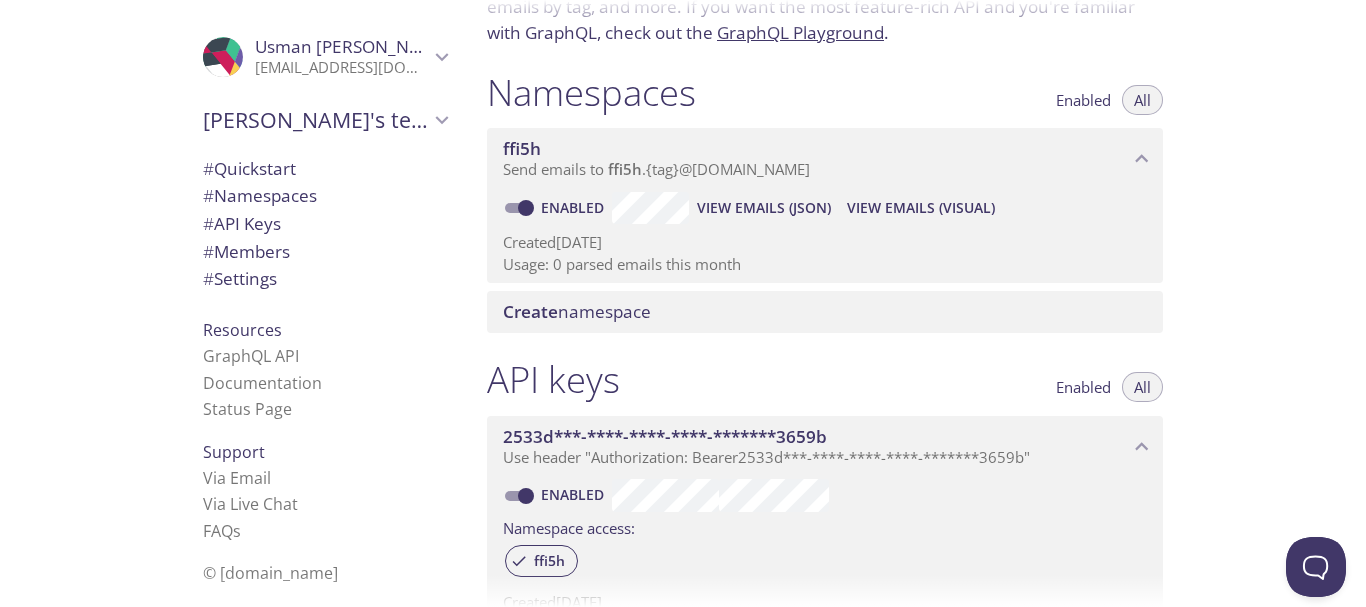 click on "Enabled" at bounding box center [1083, 100] 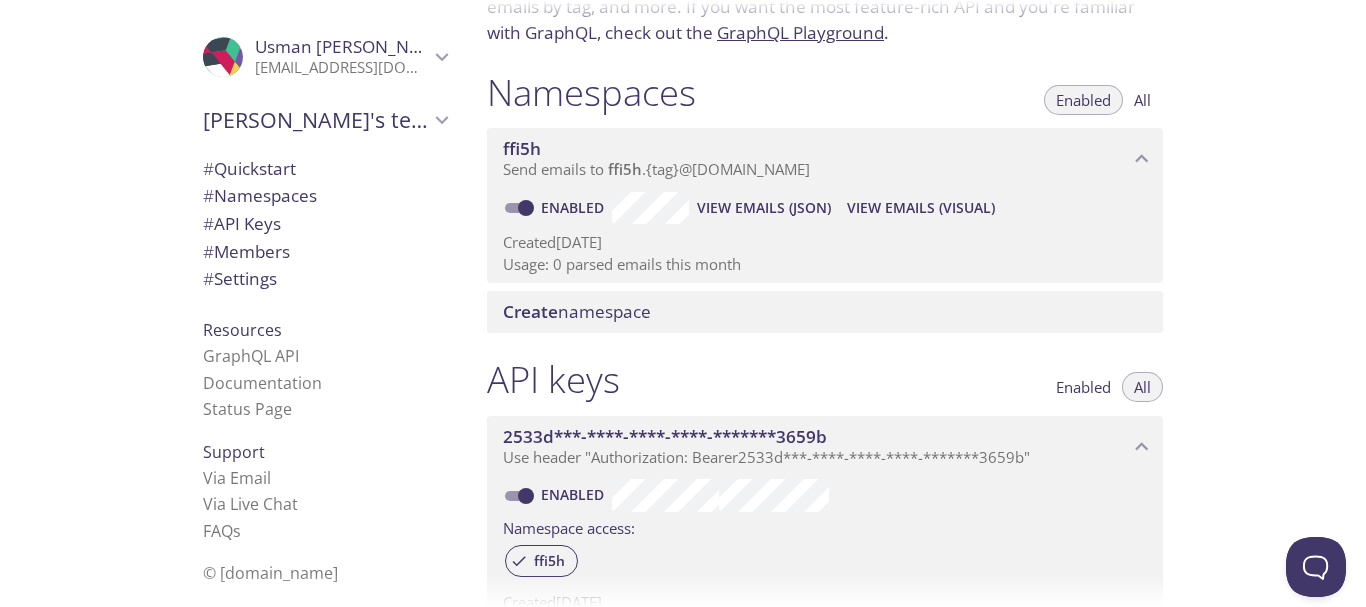 click on "All" at bounding box center [1142, 100] 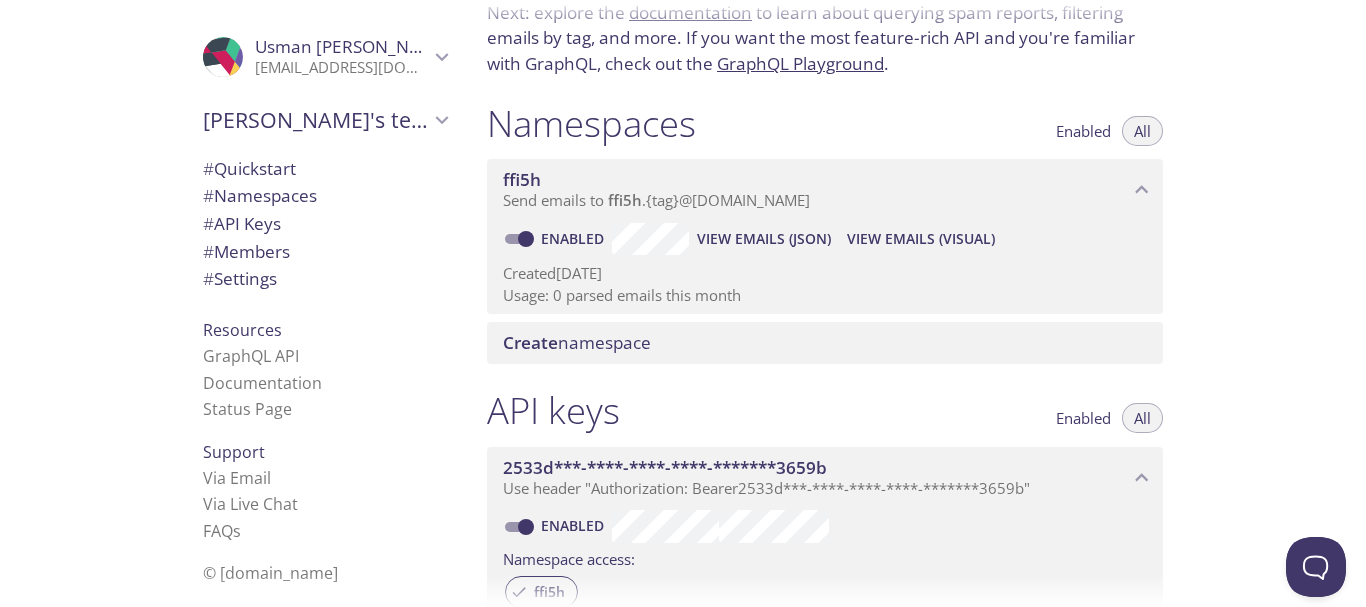 scroll, scrollTop: 132, scrollLeft: 0, axis: vertical 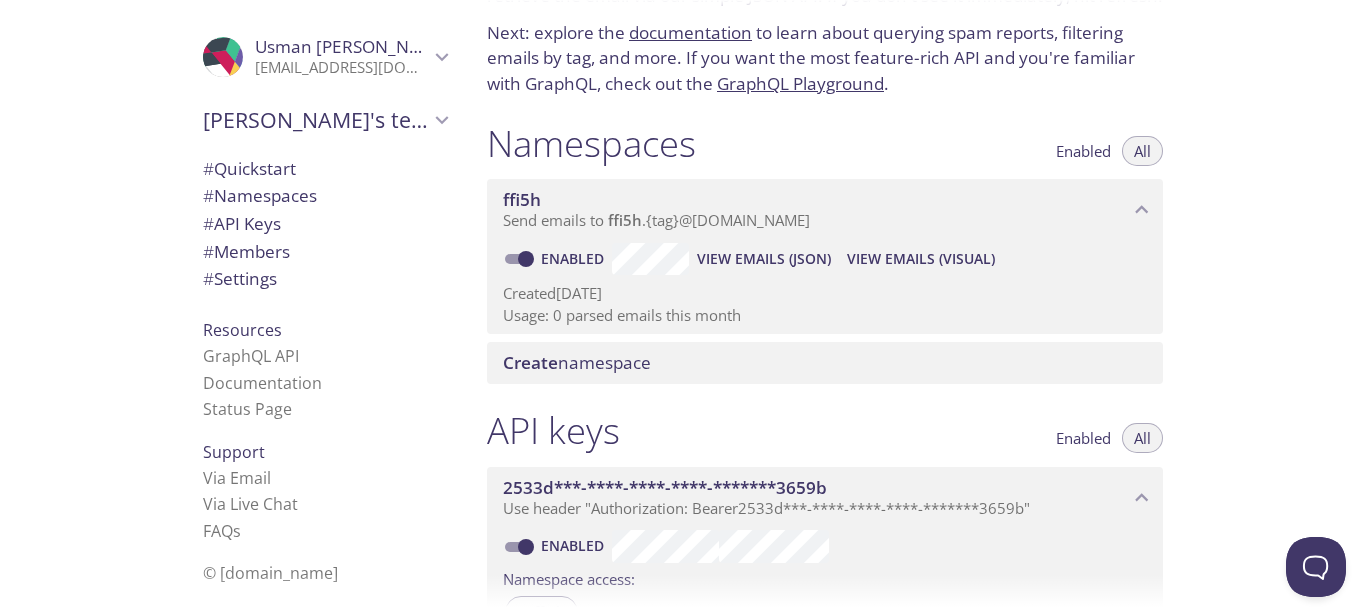 click on "Send emails to   ffi5h . {tag} @inbox.testmail.app" at bounding box center [656, 220] 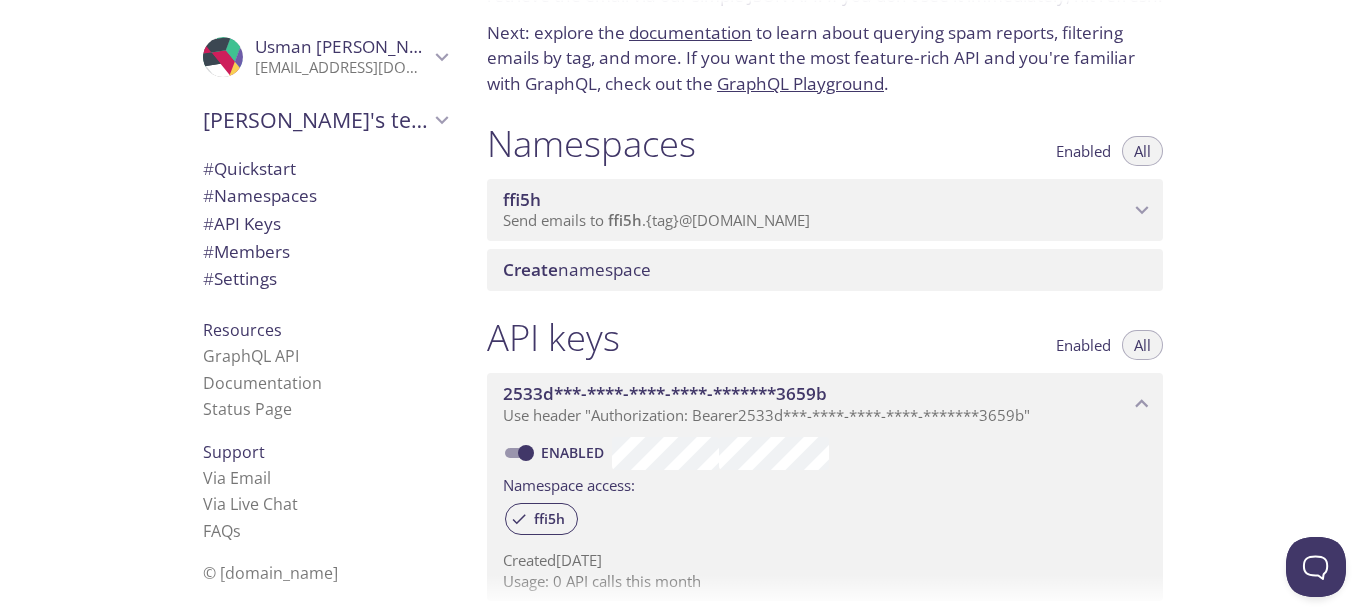 click on "Send emails to   ffi5h . {tag} @inbox.testmail.app" at bounding box center [656, 220] 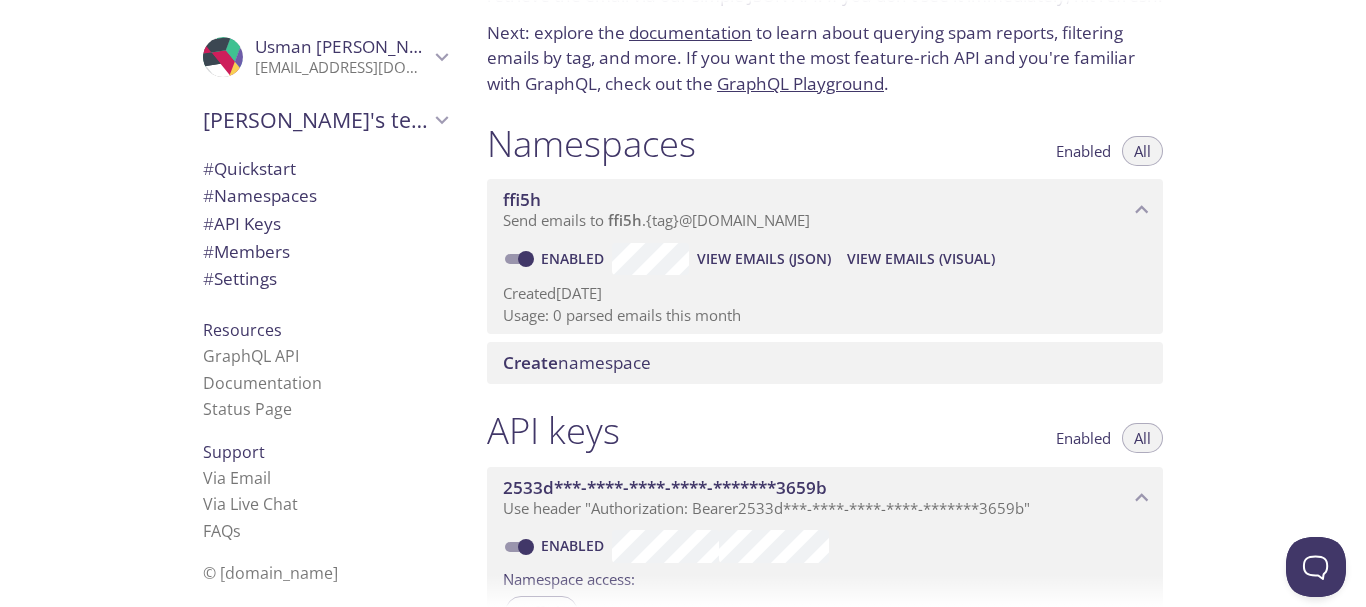 click on "View Emails (JSON)" at bounding box center [764, 259] 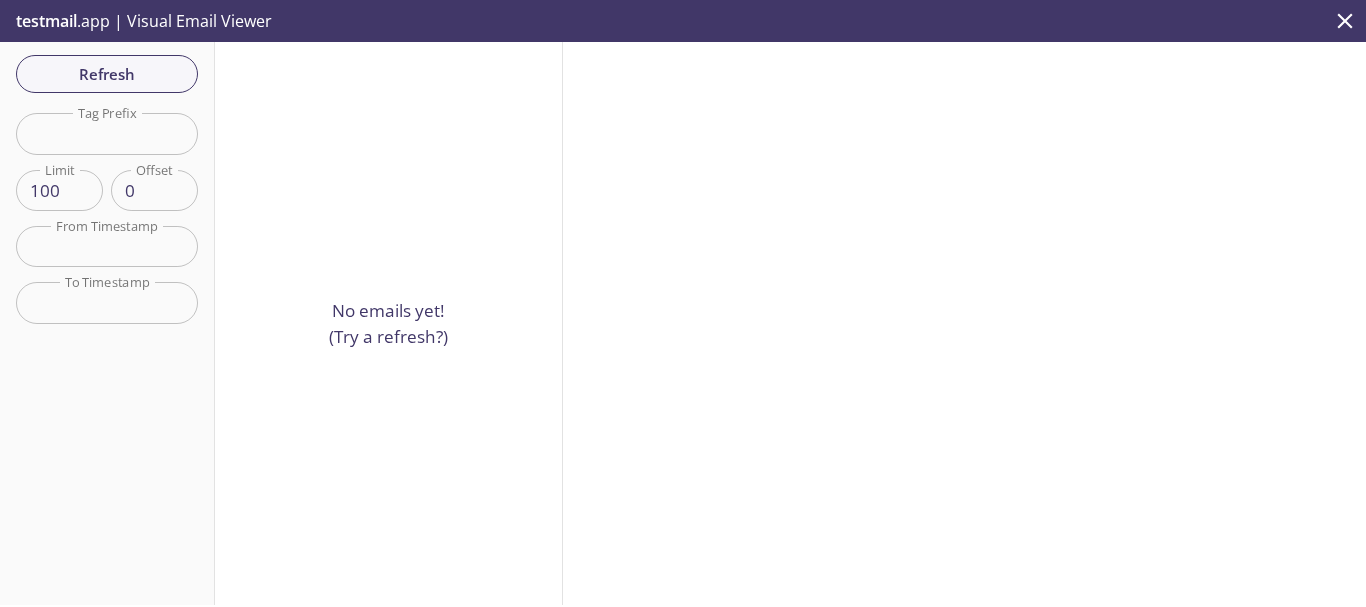 click at bounding box center (107, 133) 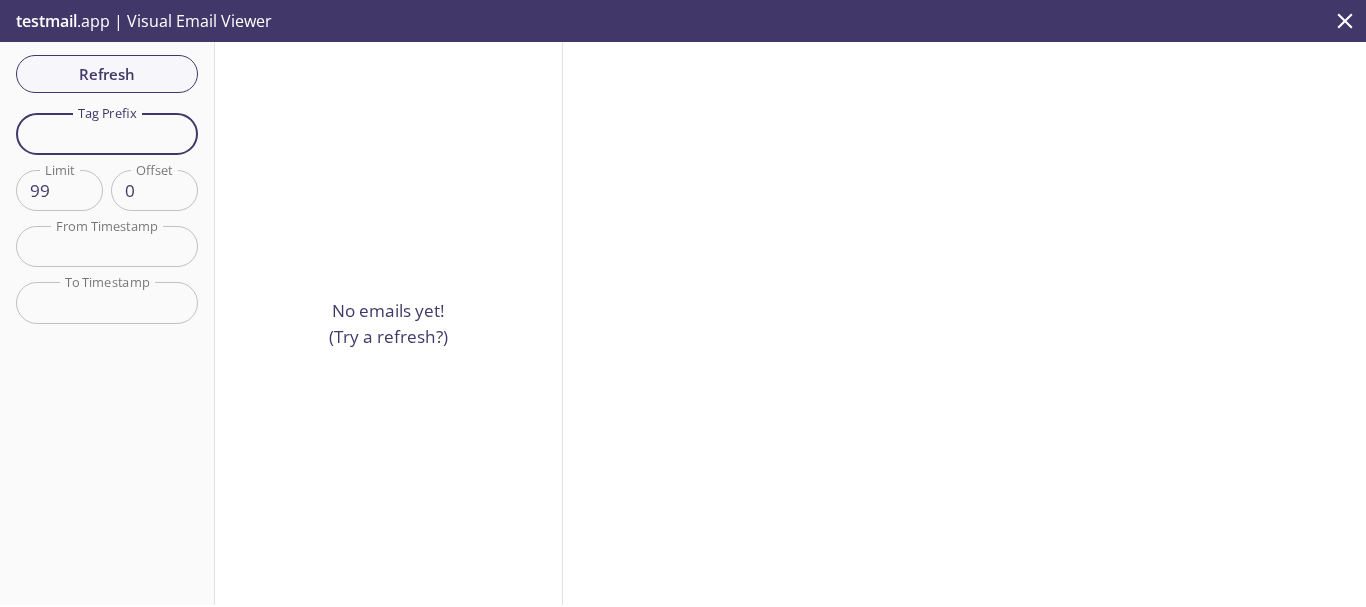 click on "99" at bounding box center (59, 190) 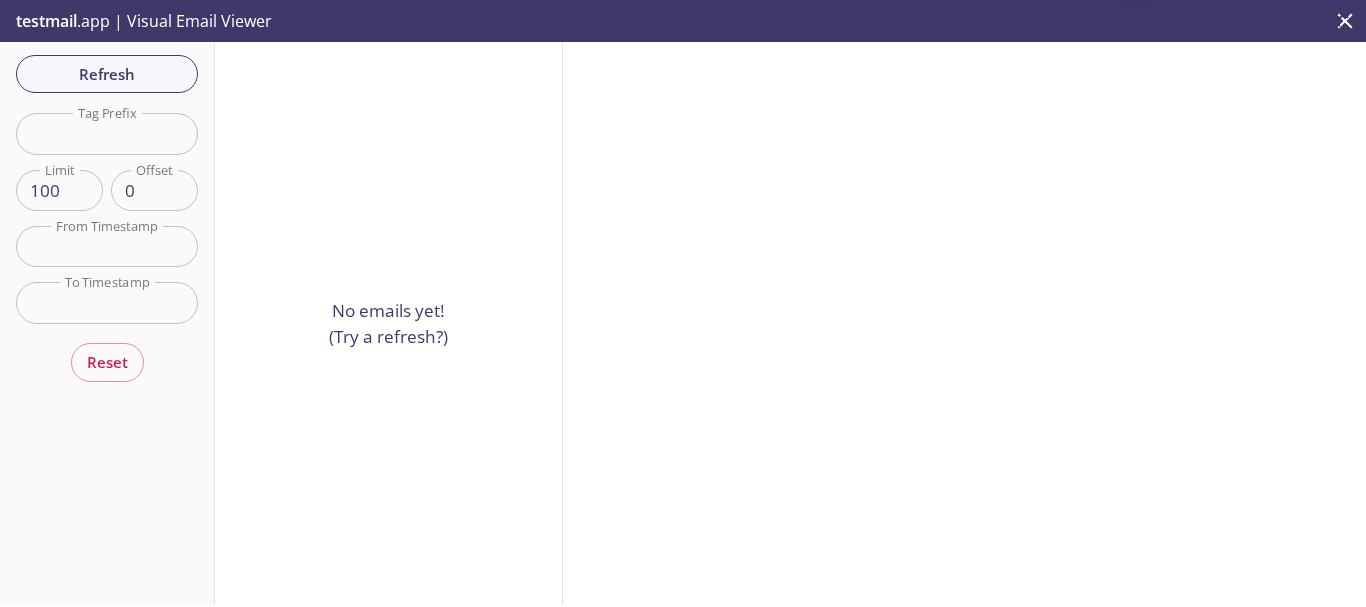 click on "100" at bounding box center (59, 190) 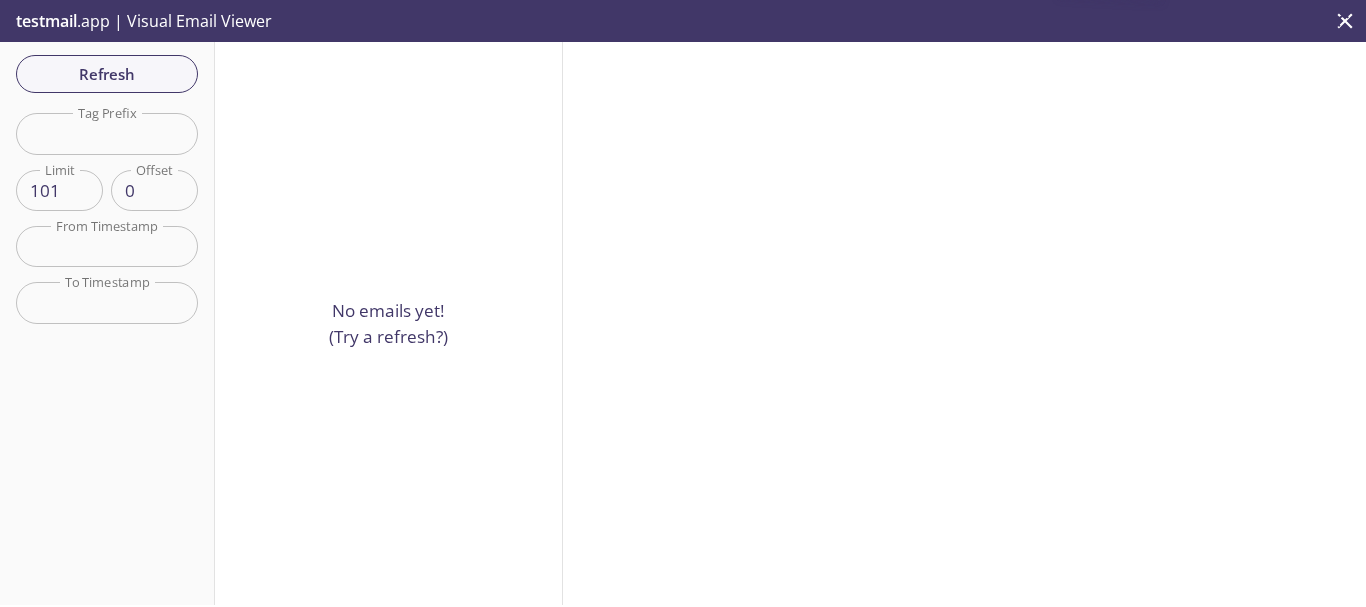 click on "101" at bounding box center (59, 190) 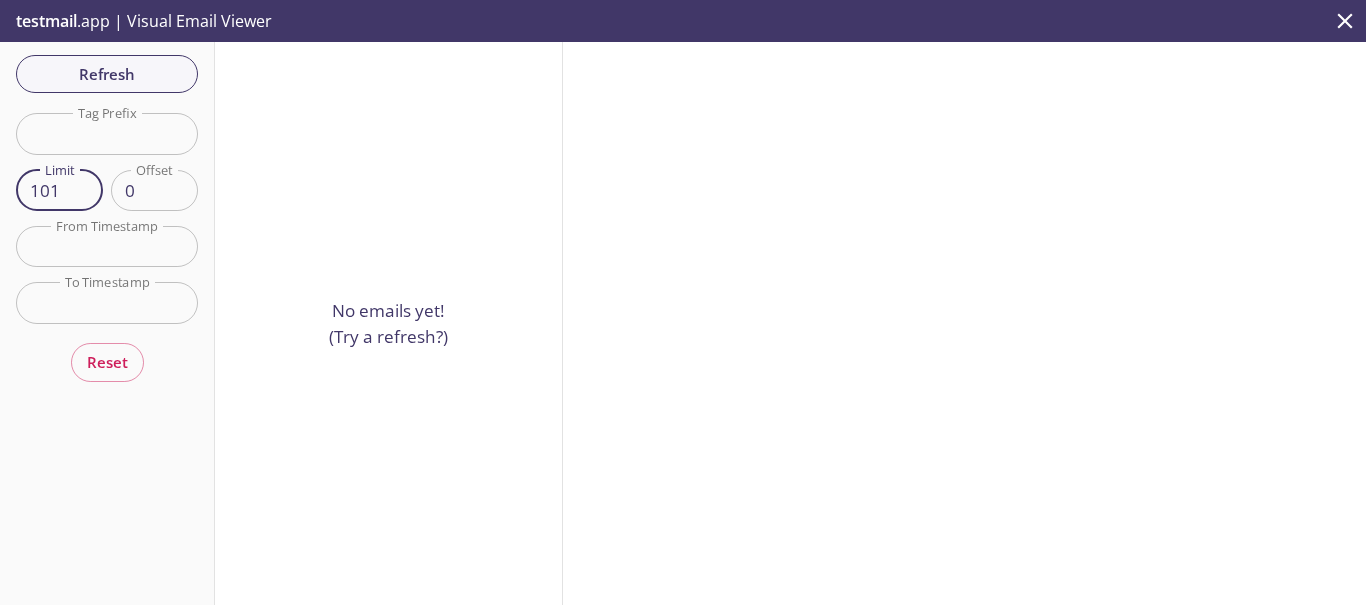 click on "102" at bounding box center [59, 190] 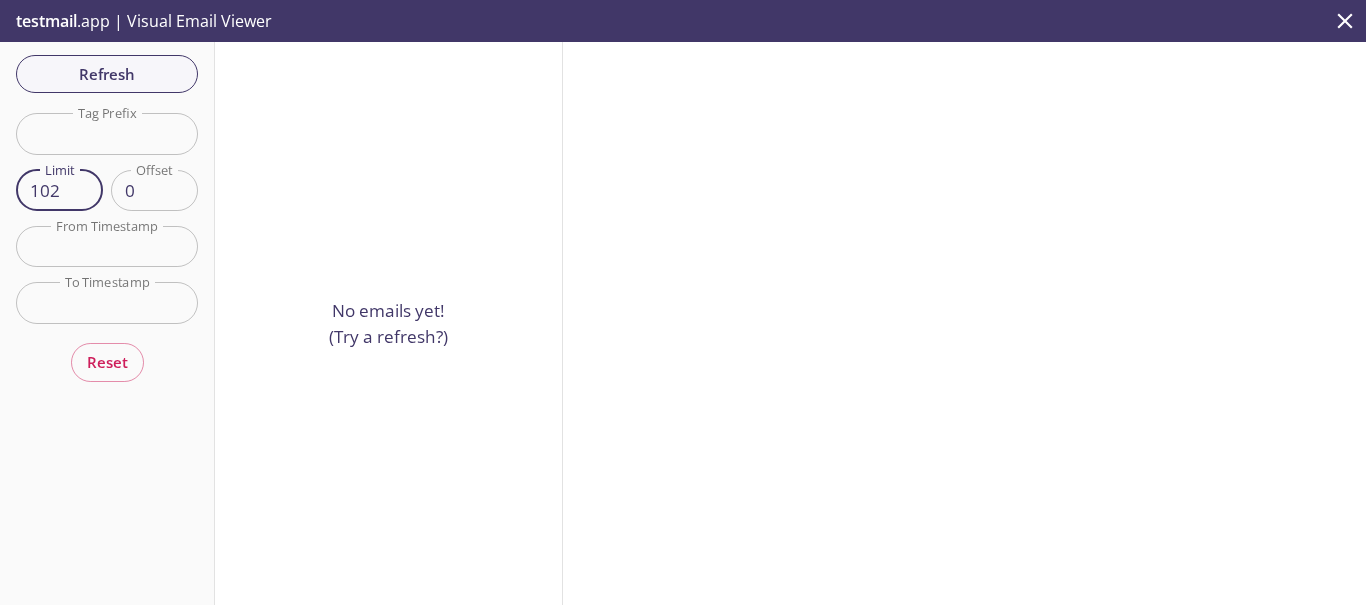type on "100" 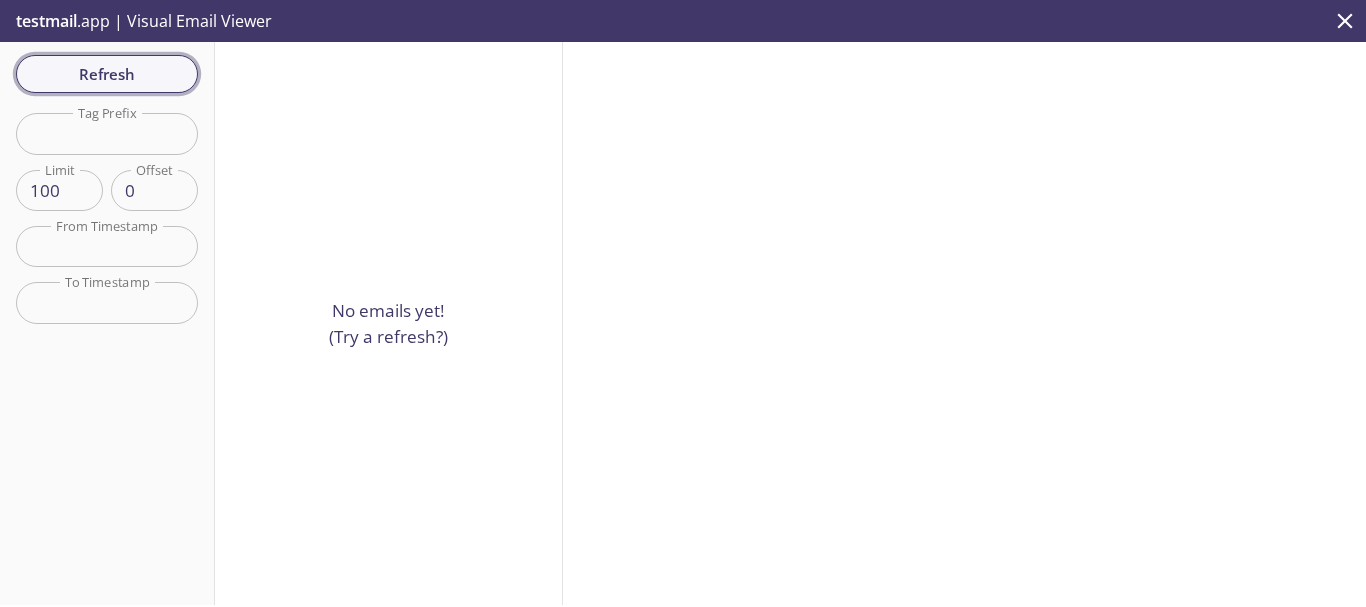 click on "Refresh" at bounding box center (107, 74) 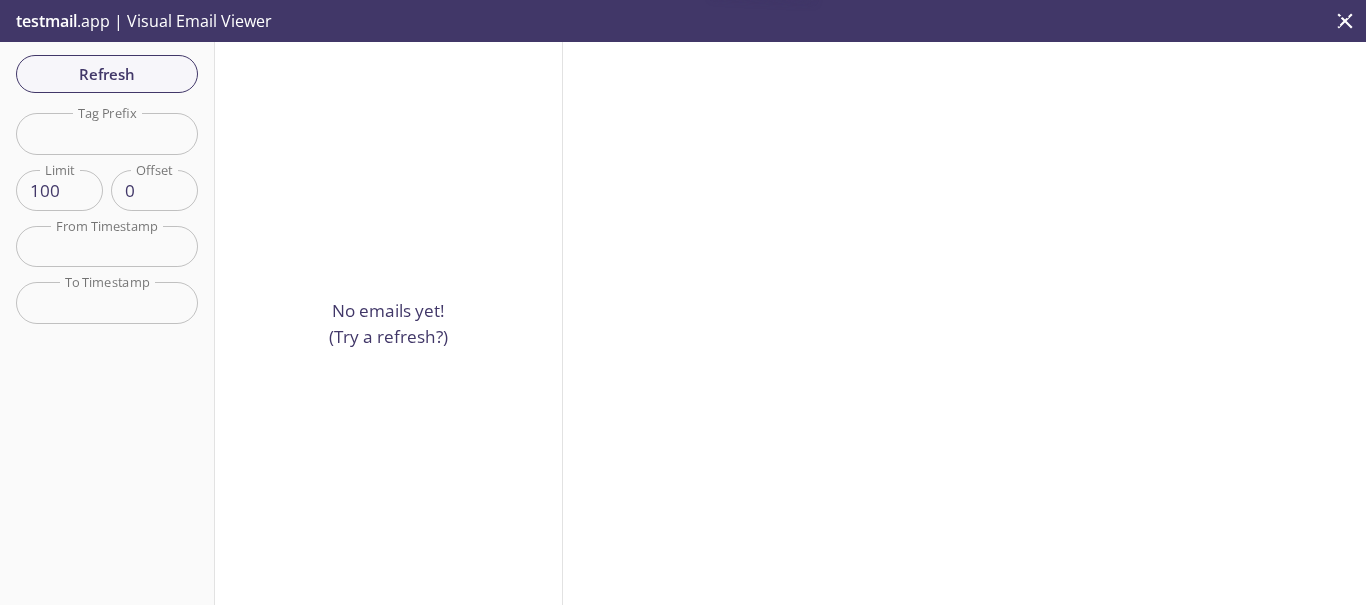 click 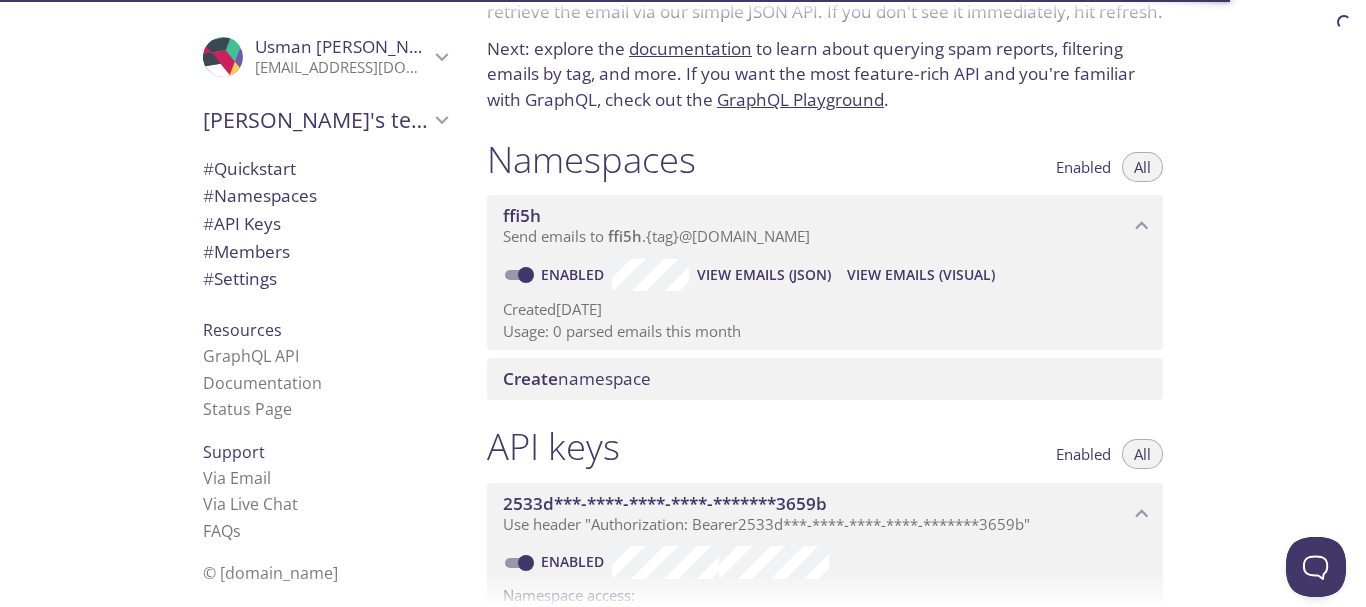scroll, scrollTop: 98, scrollLeft: 0, axis: vertical 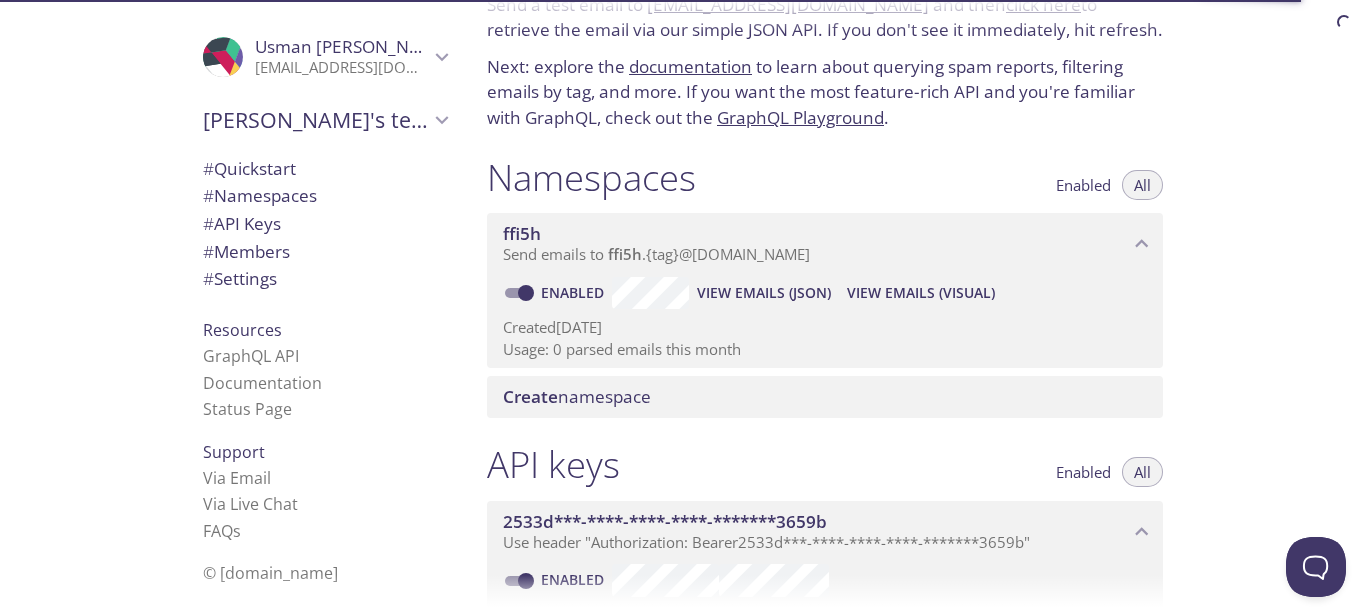 click on "GraphQL Playground" at bounding box center [800, 117] 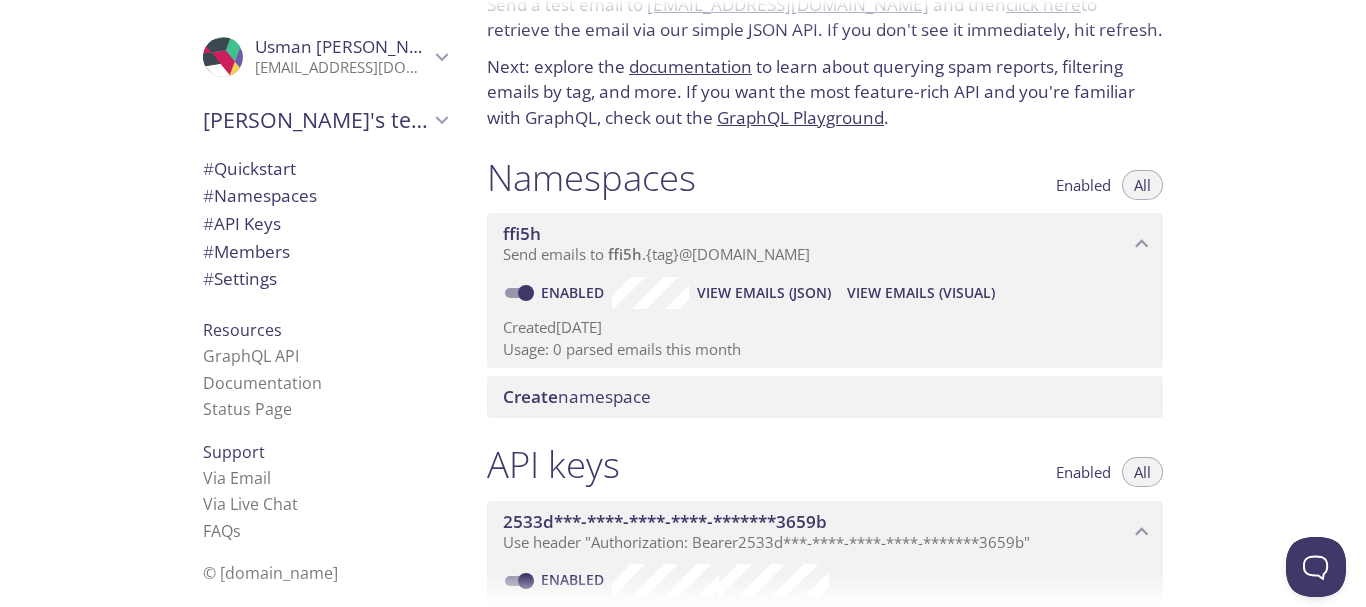 click on "documentation" at bounding box center (690, 66) 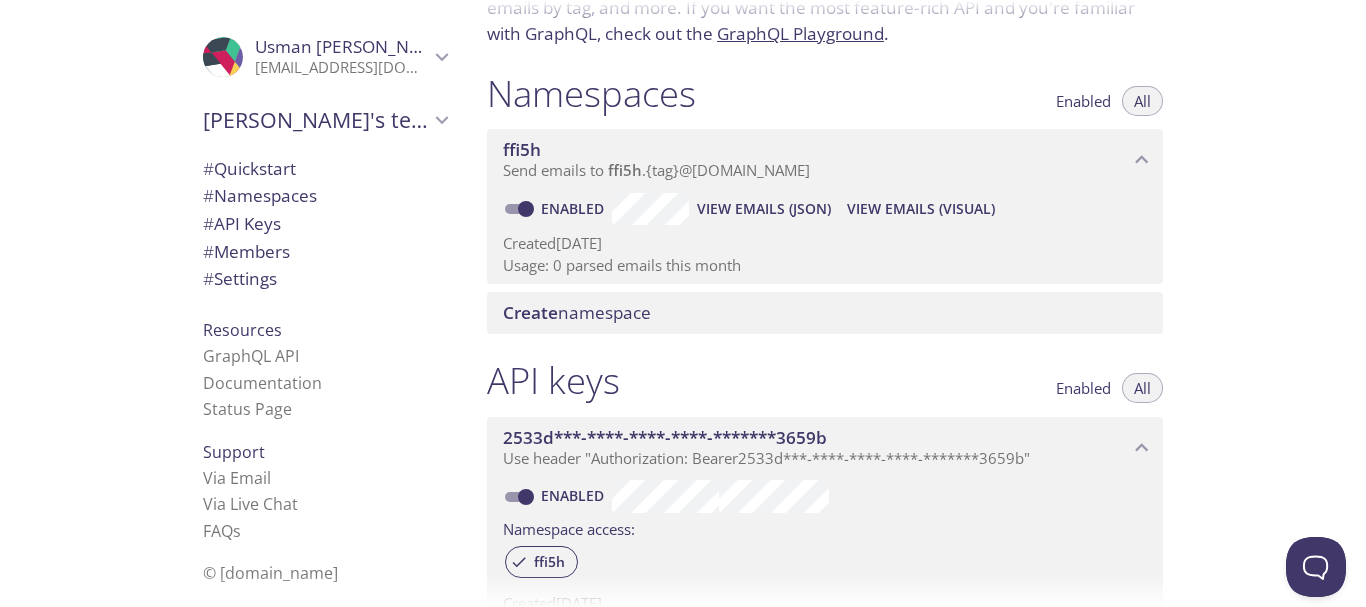 scroll, scrollTop: 165, scrollLeft: 0, axis: vertical 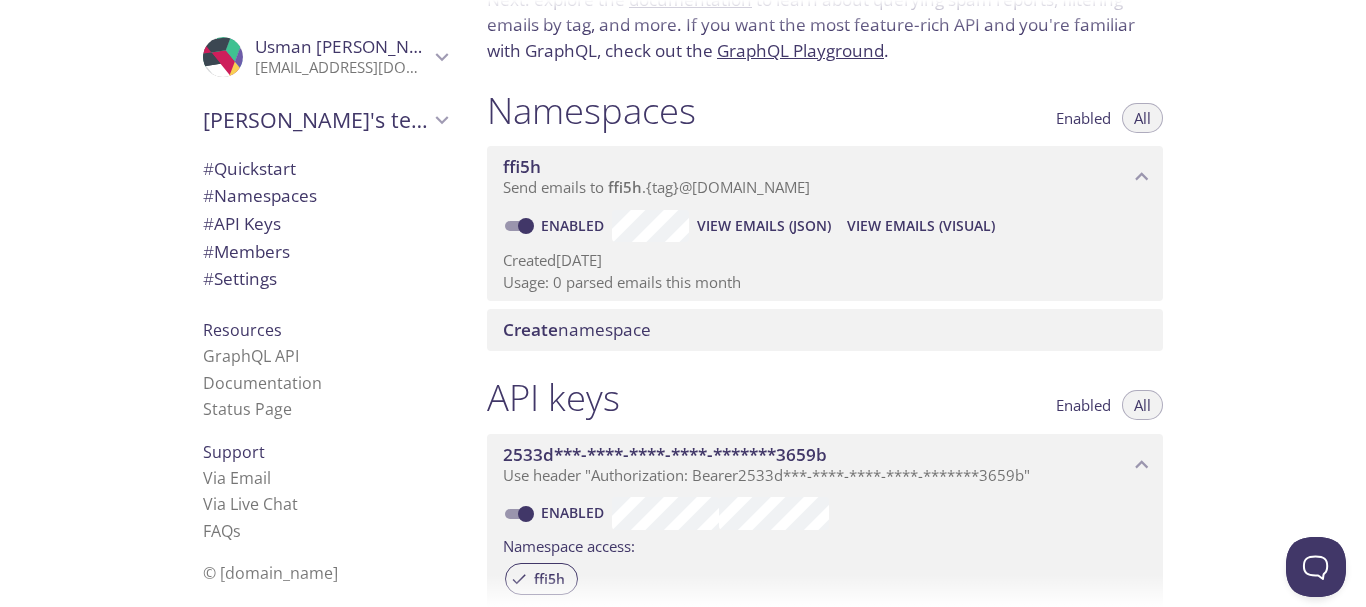 click on "#  Namespaces" at bounding box center (325, 196) 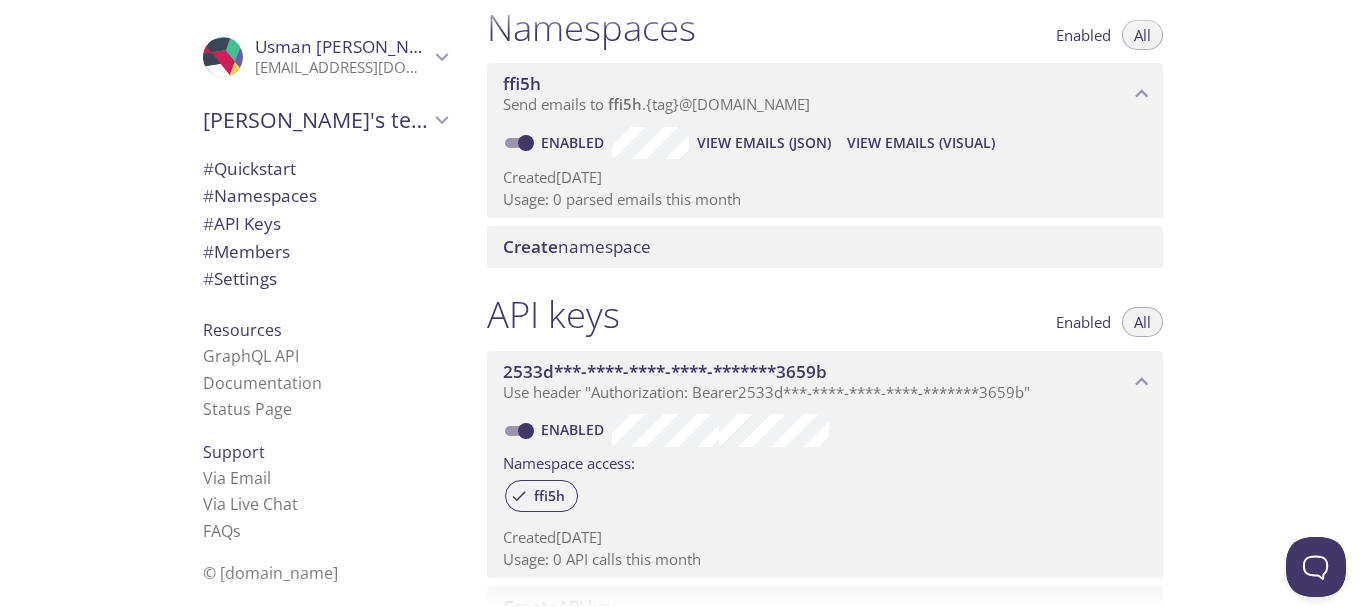scroll, scrollTop: 0, scrollLeft: 0, axis: both 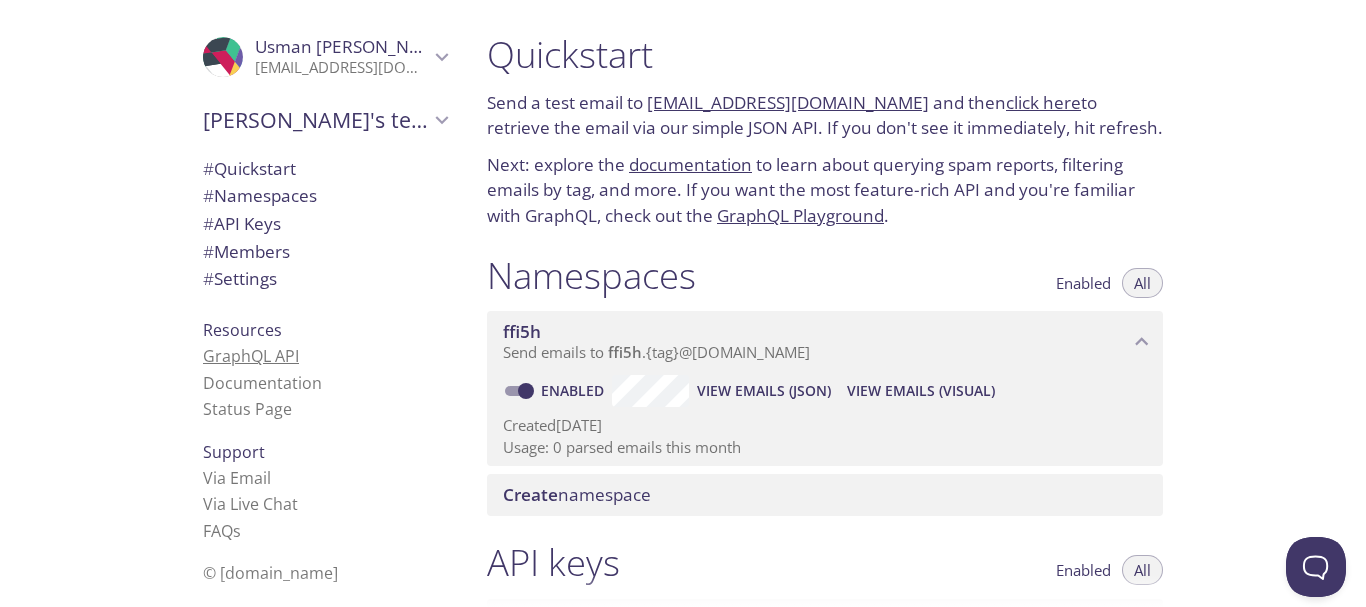 click on "GraphQL API" at bounding box center [251, 356] 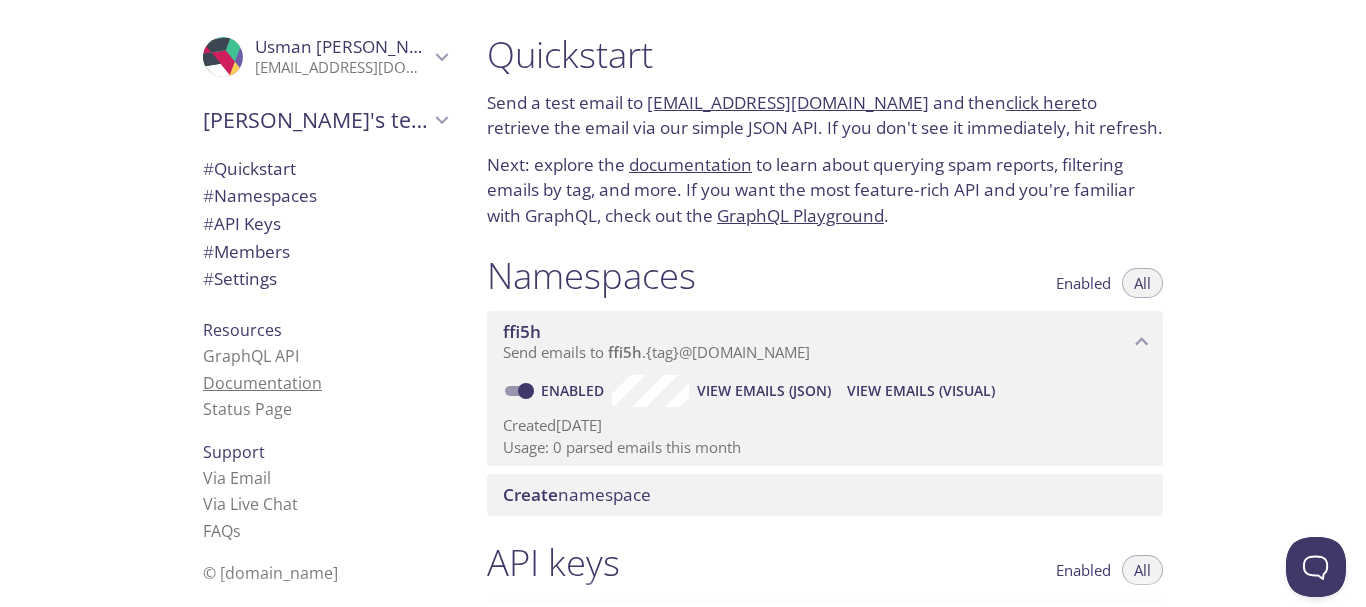 click on "Documentation" at bounding box center (262, 383) 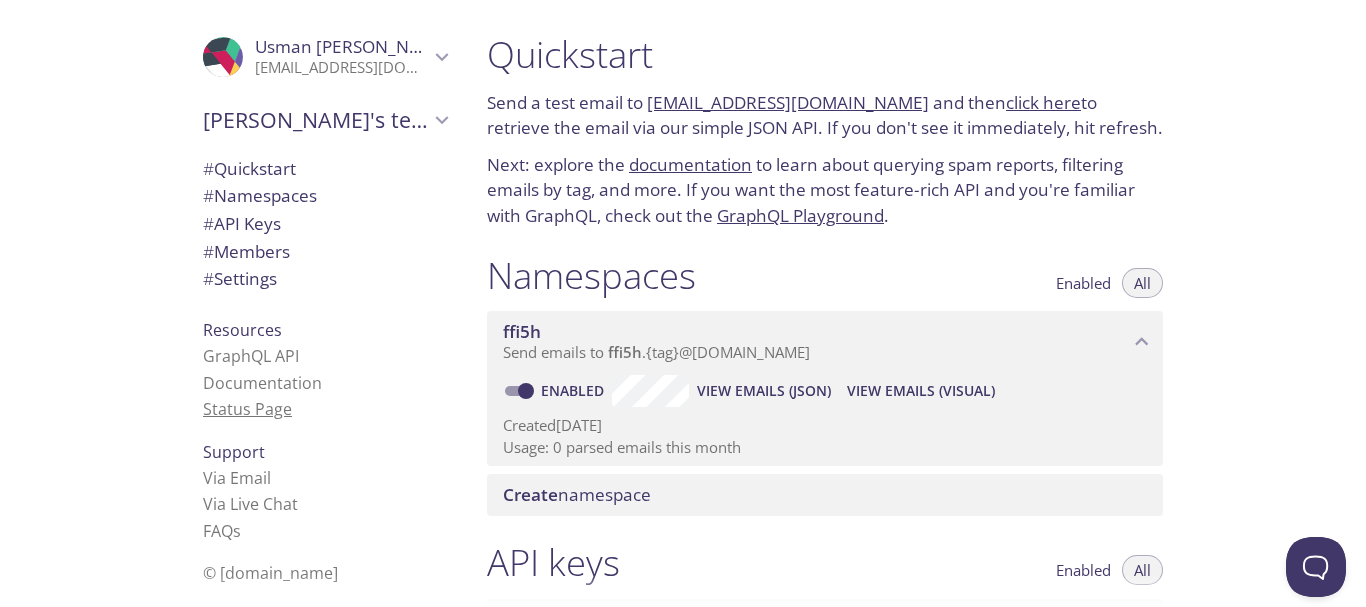 click on "Status Page" at bounding box center [247, 409] 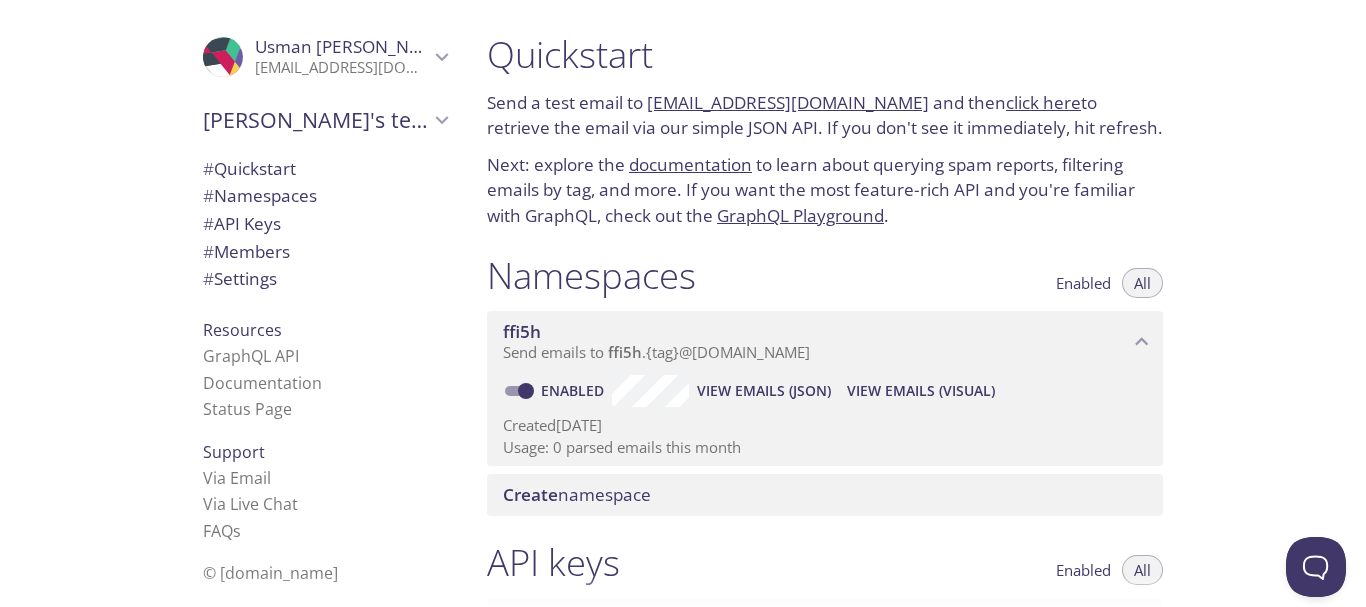 click on "Status Page" at bounding box center [247, 409] 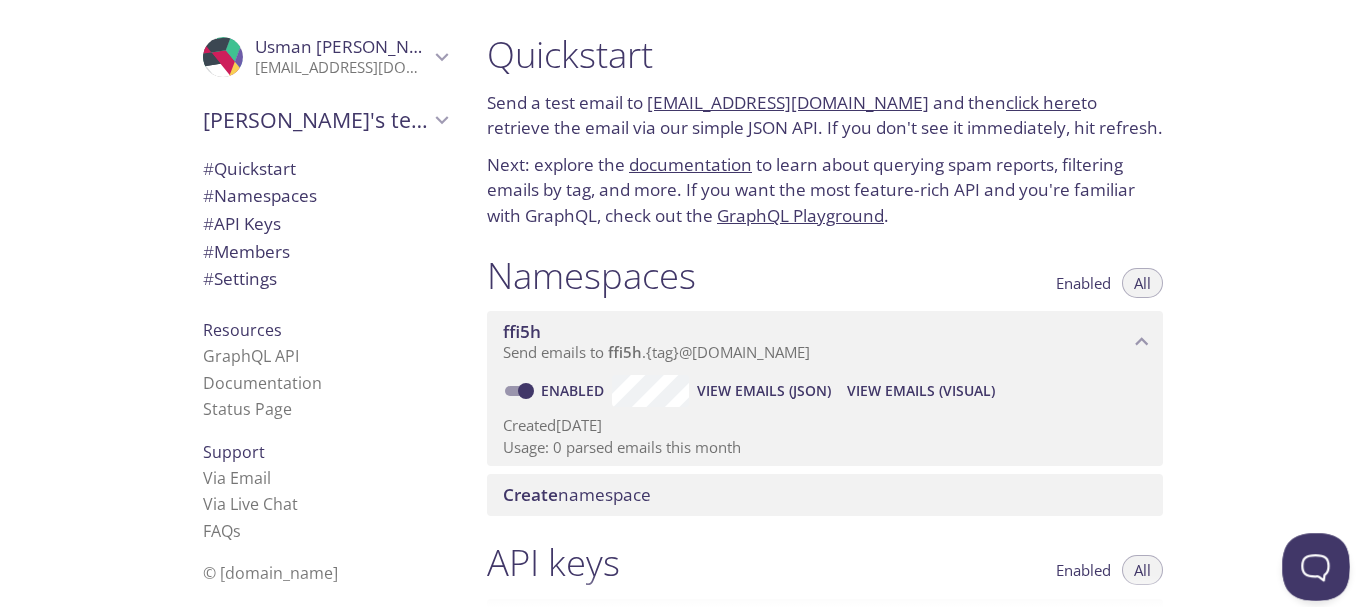 click at bounding box center [1312, 563] 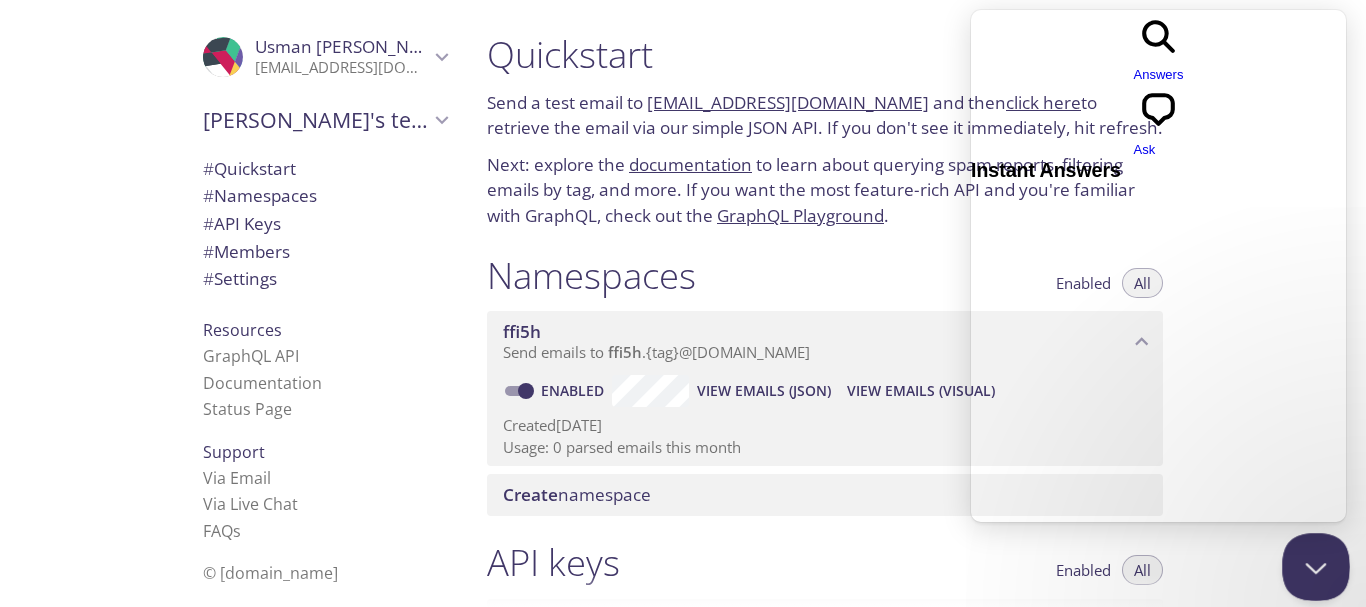 scroll, scrollTop: 0, scrollLeft: 0, axis: both 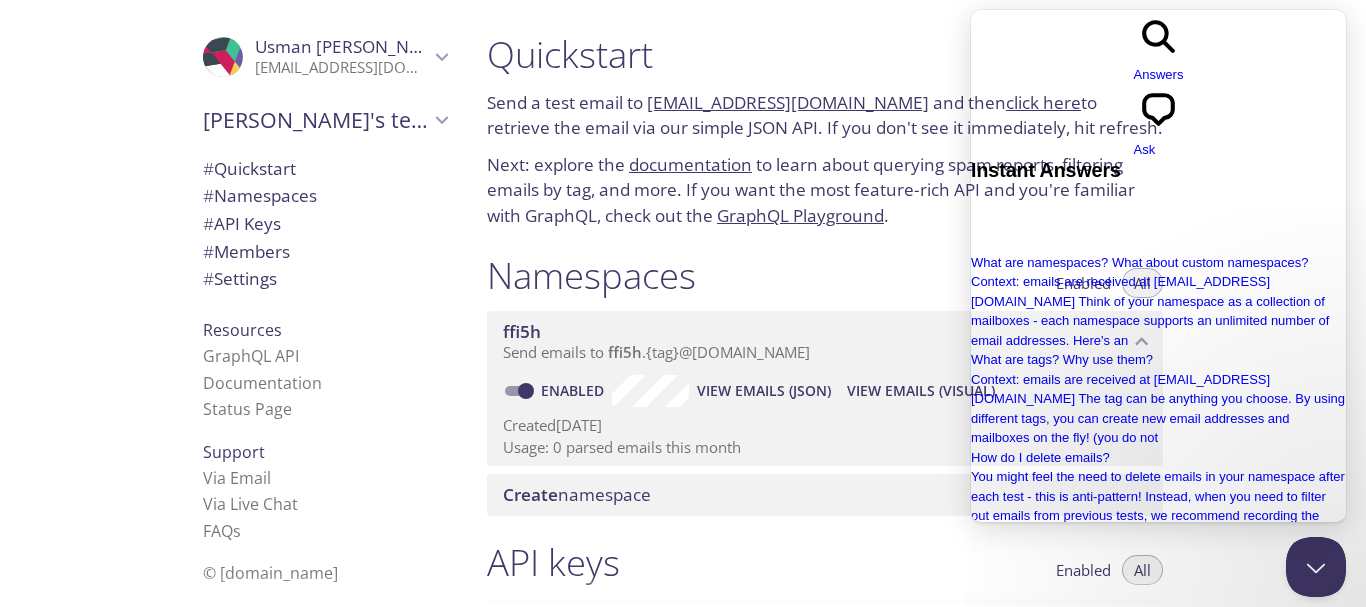click on "#  Namespaces" at bounding box center [260, 195] 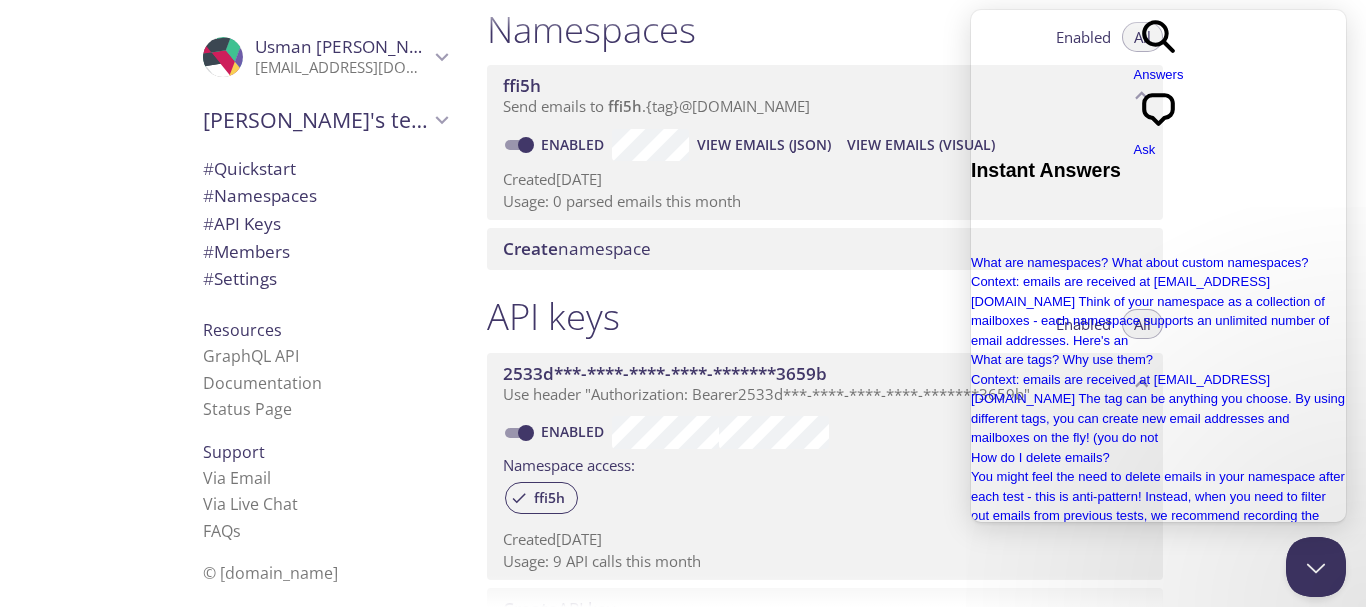 scroll, scrollTop: 253, scrollLeft: 0, axis: vertical 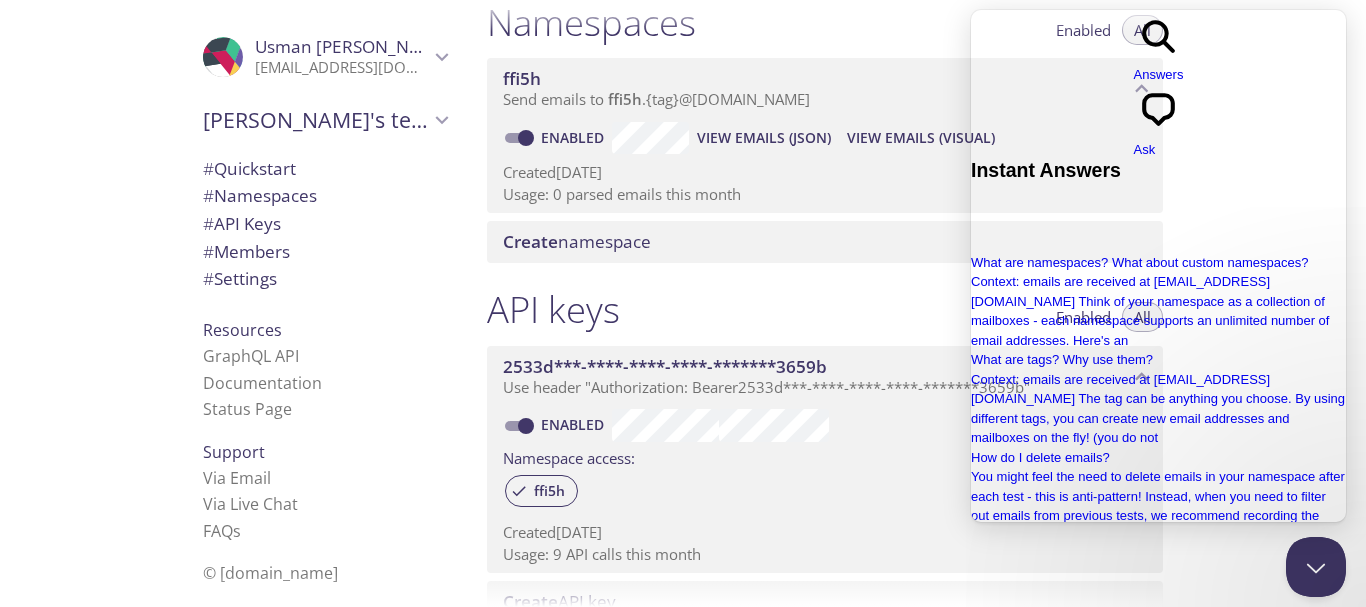 click on "Usage: 0 parsed emails this month" at bounding box center [825, 194] 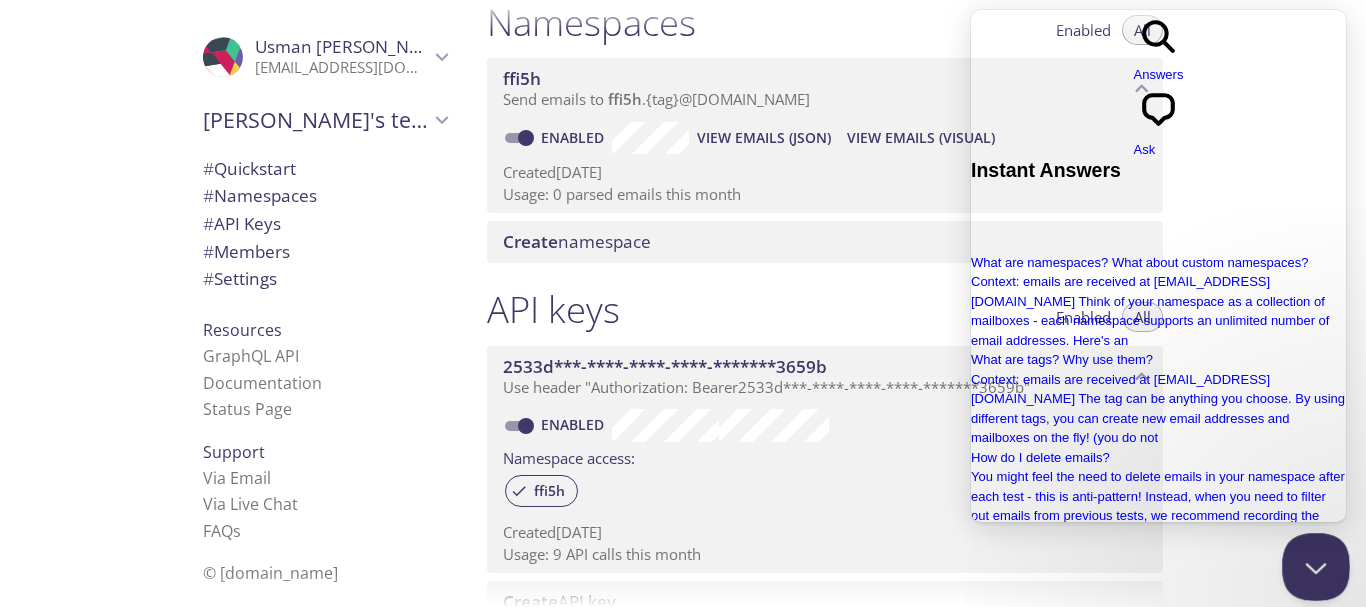 click at bounding box center [1312, 563] 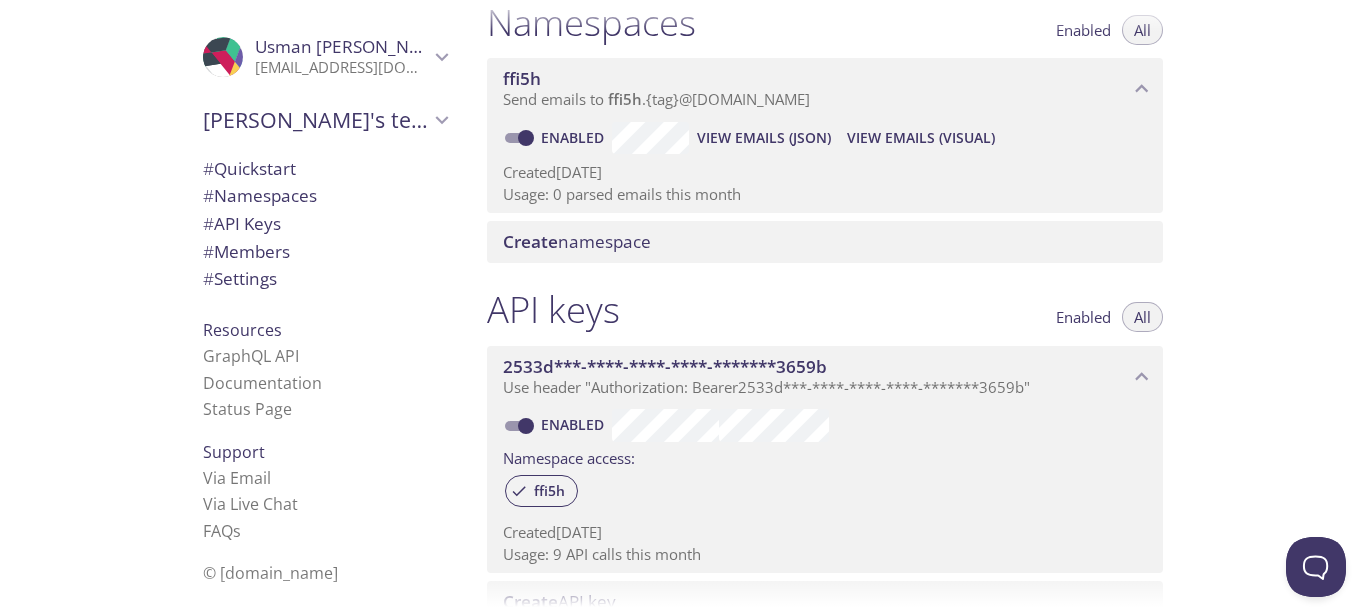 click on "Create" at bounding box center [530, 241] 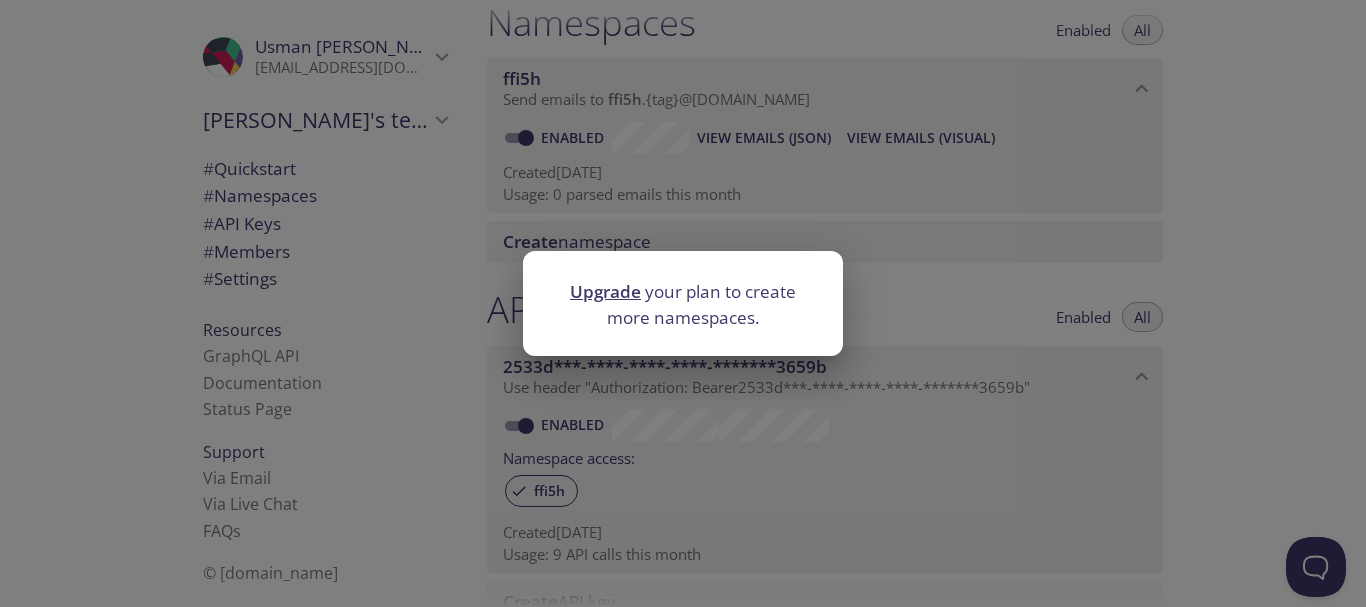 click on "Upgrade" at bounding box center [605, 291] 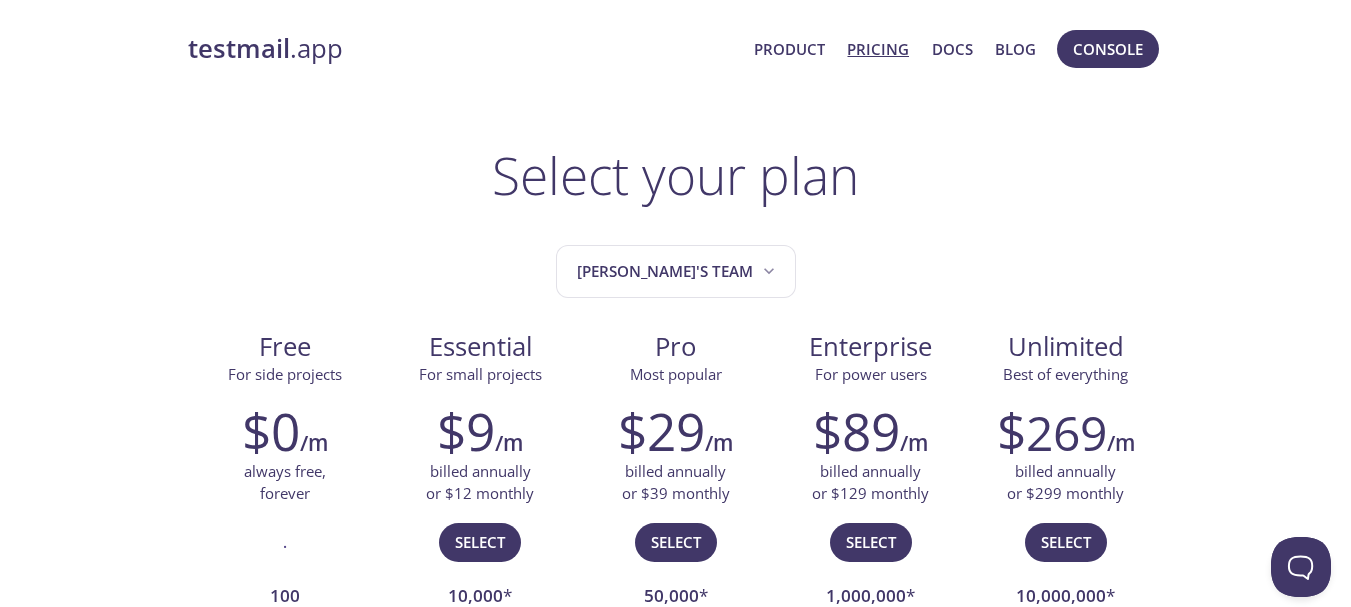 scroll, scrollTop: 0, scrollLeft: 0, axis: both 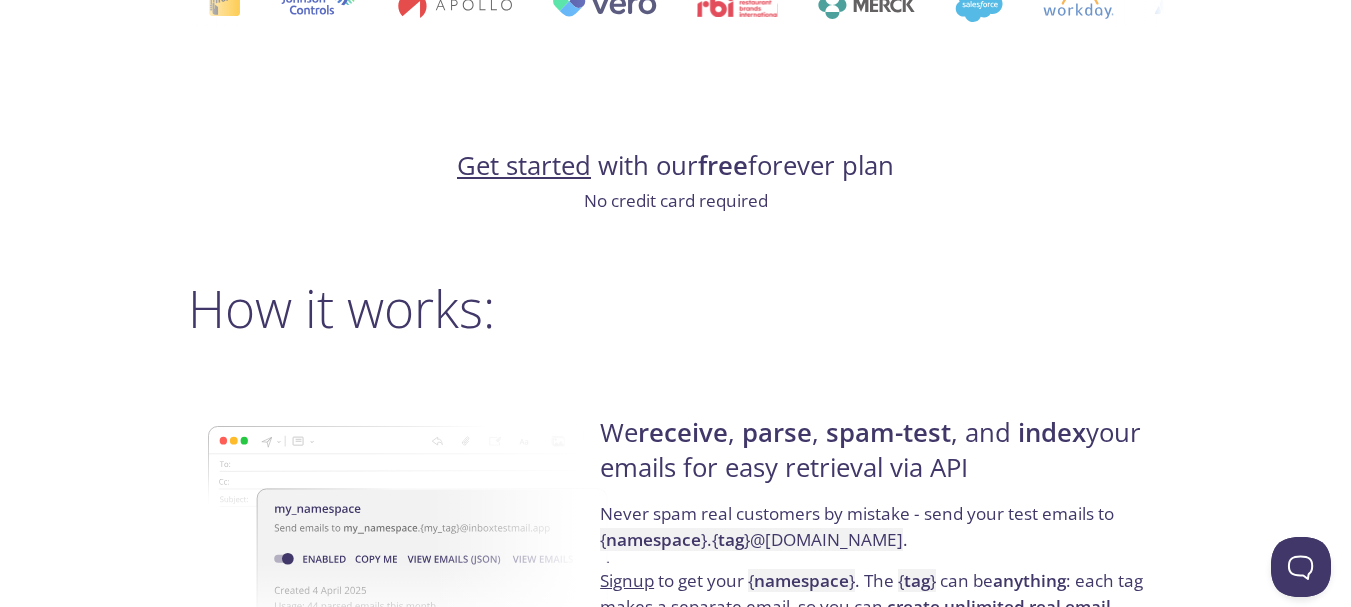 click on "Get started" at bounding box center [524, 165] 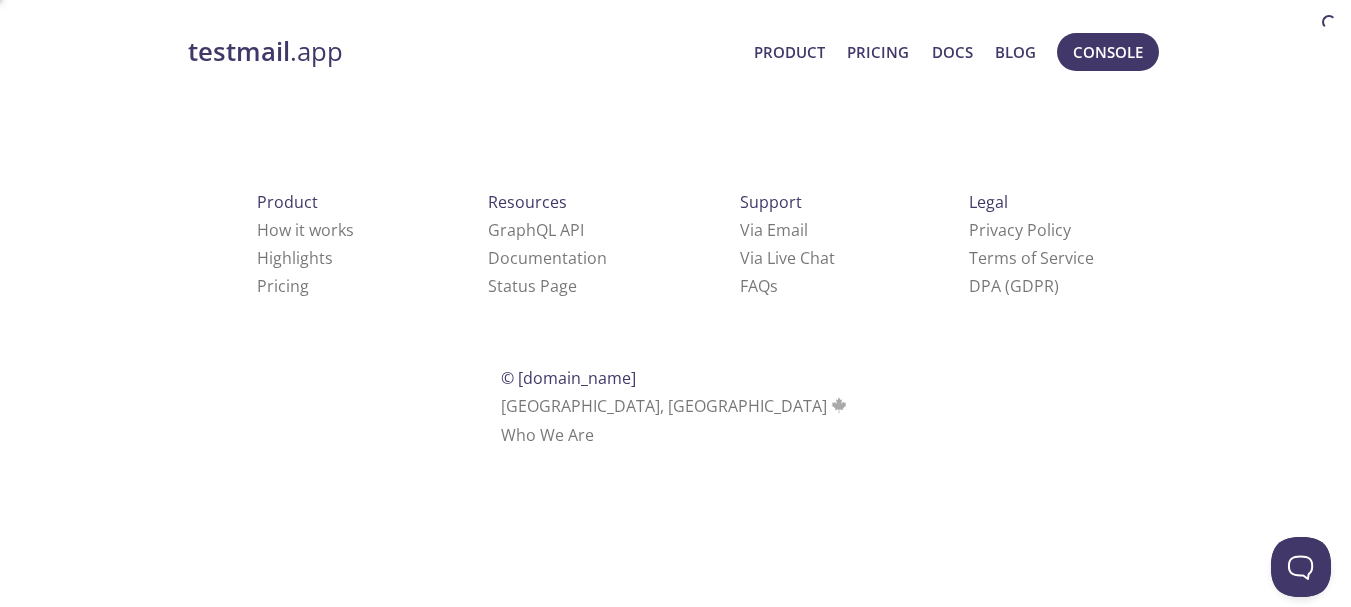 scroll, scrollTop: 0, scrollLeft: 0, axis: both 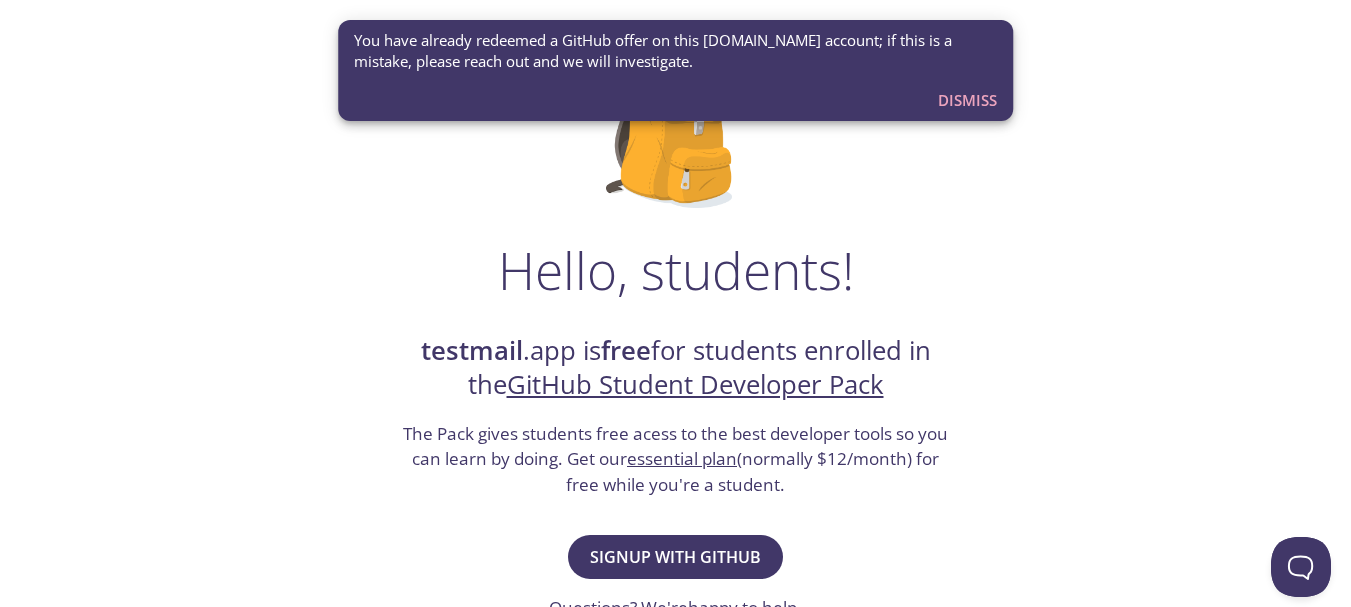 click on "Dismiss" at bounding box center (967, 100) 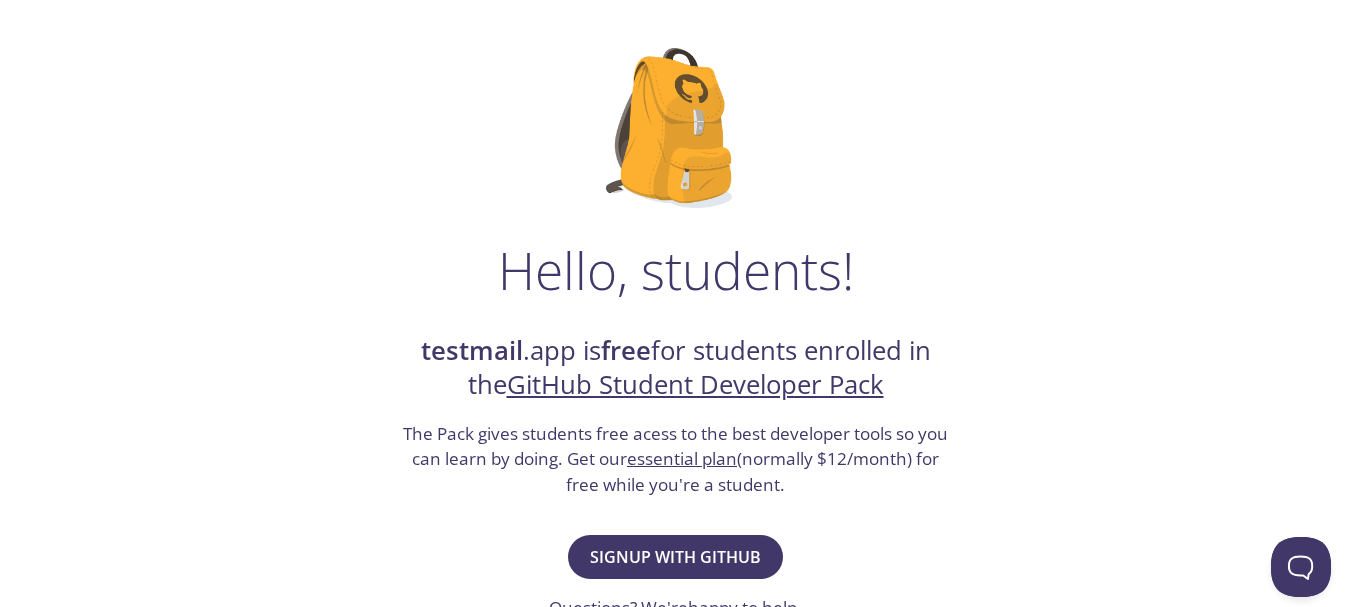 scroll, scrollTop: 0, scrollLeft: 0, axis: both 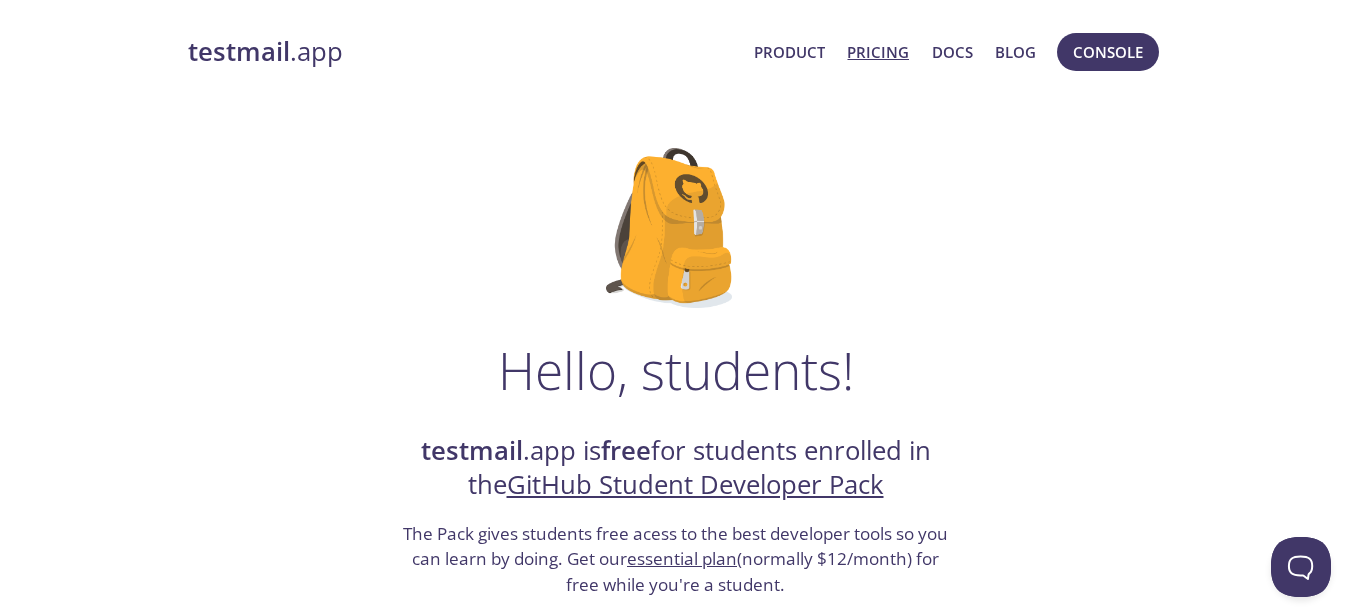 click on "Pricing" at bounding box center [878, 52] 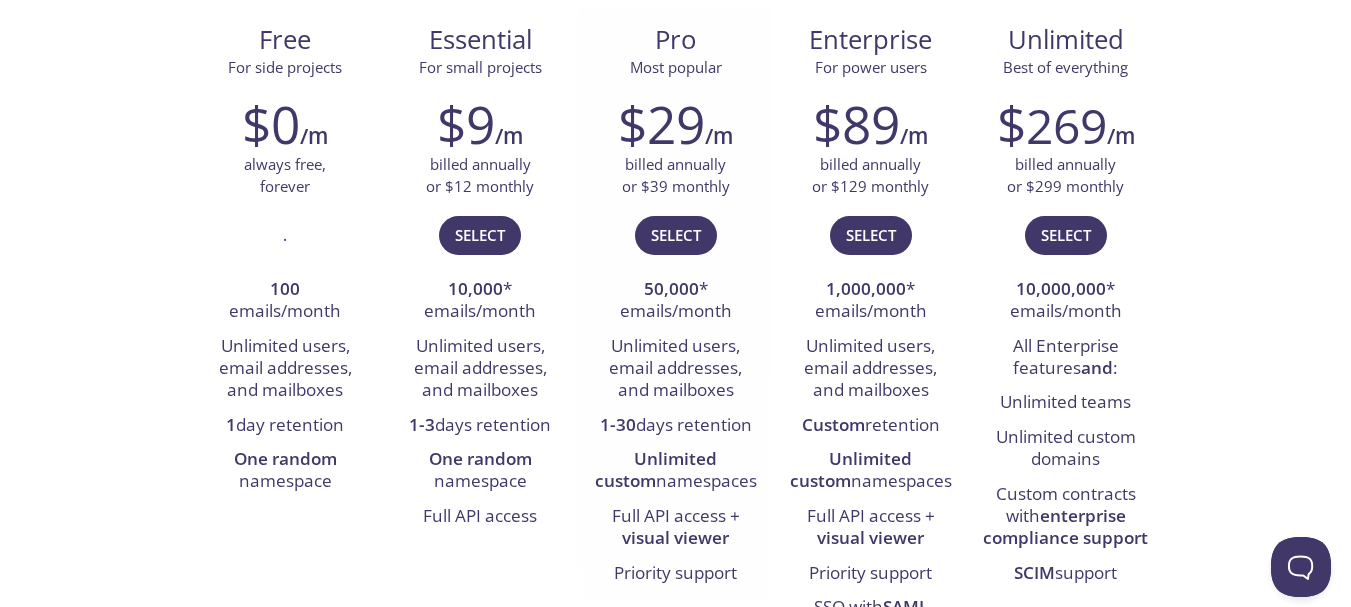 scroll, scrollTop: 317, scrollLeft: 0, axis: vertical 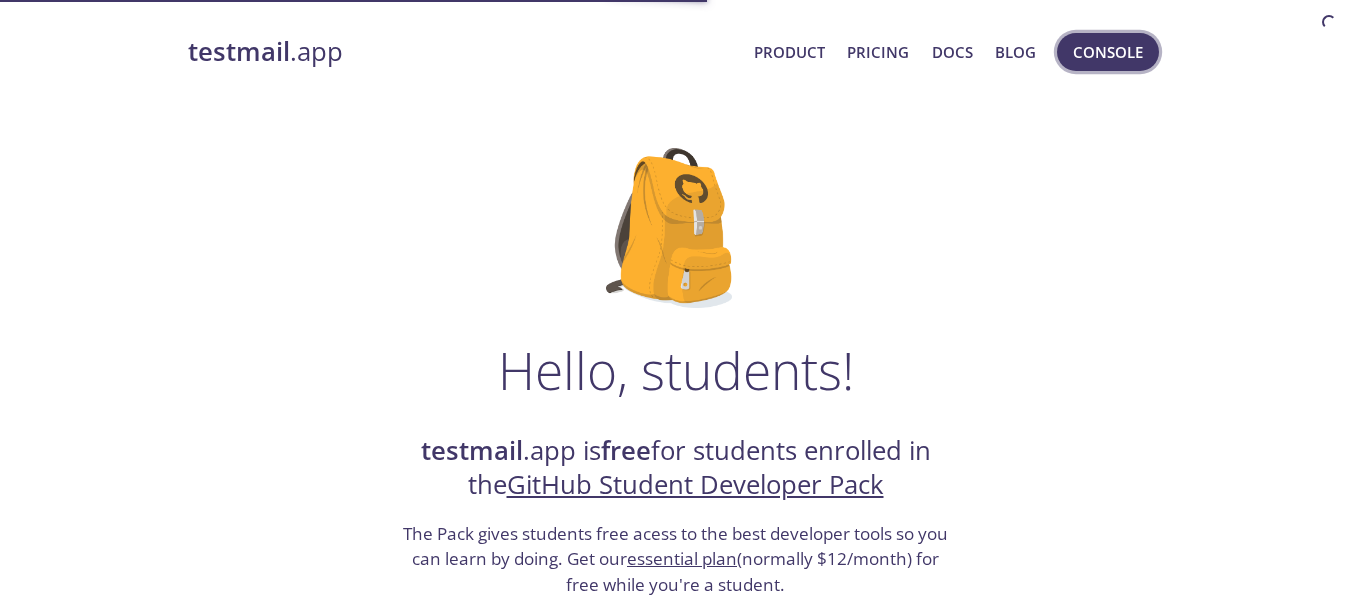 click on "Console" at bounding box center (1108, 52) 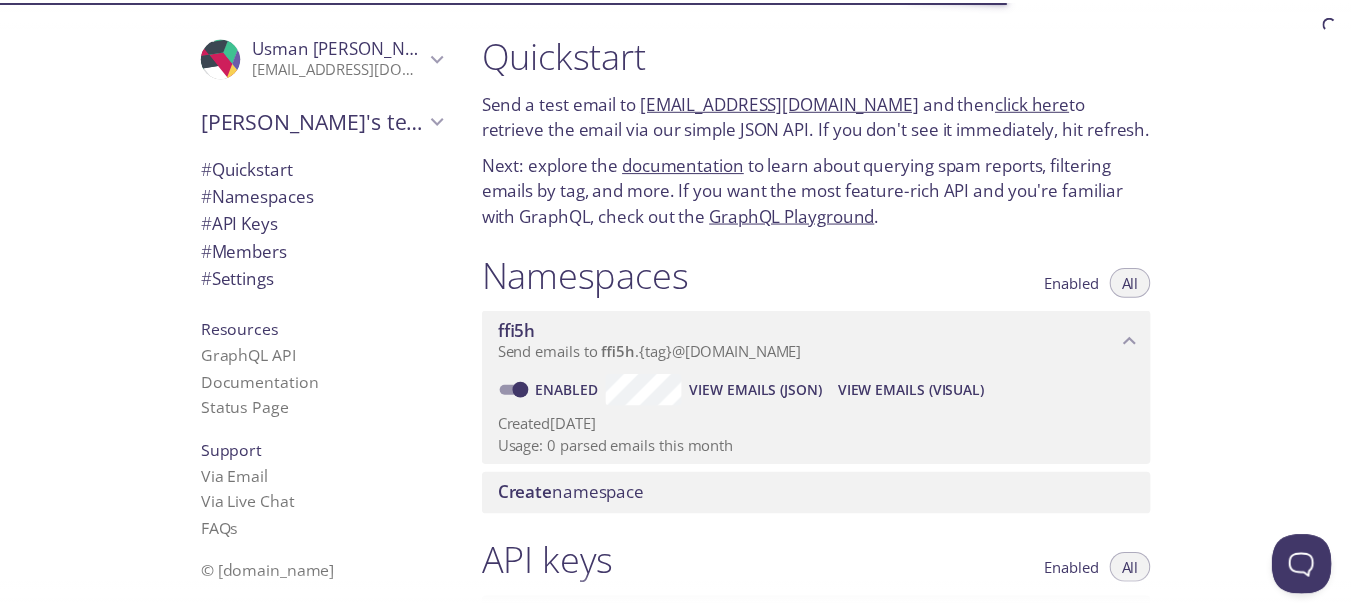 scroll, scrollTop: 0, scrollLeft: 0, axis: both 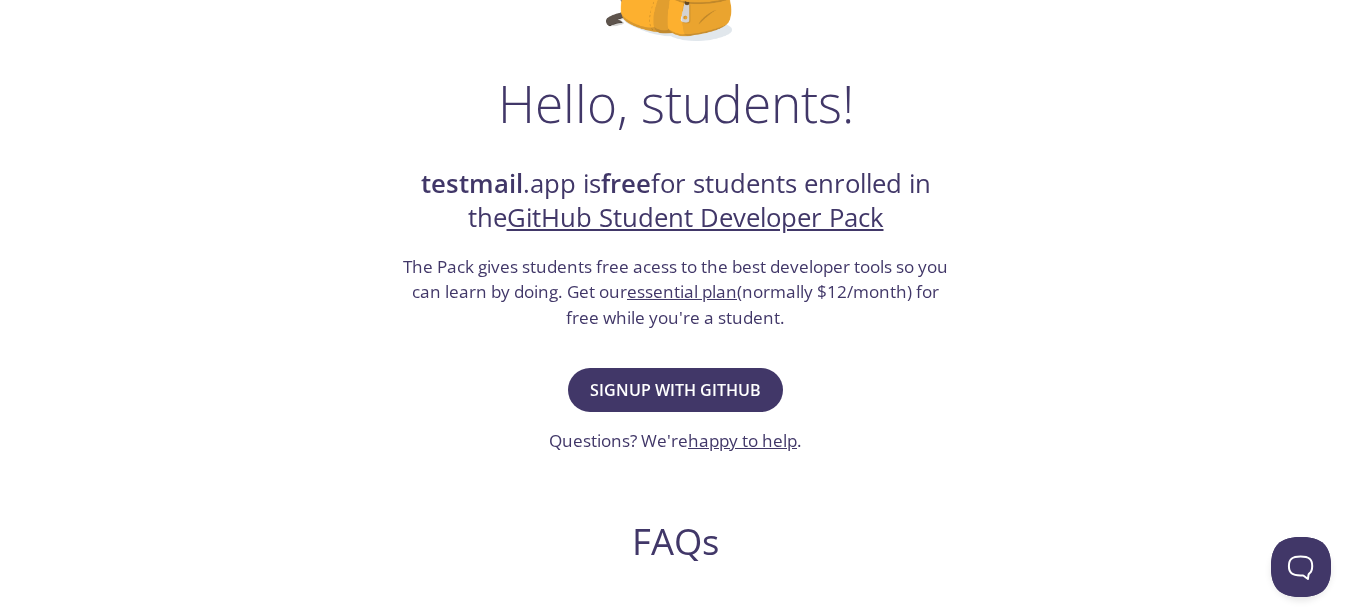 click on "essential plan" at bounding box center (682, 291) 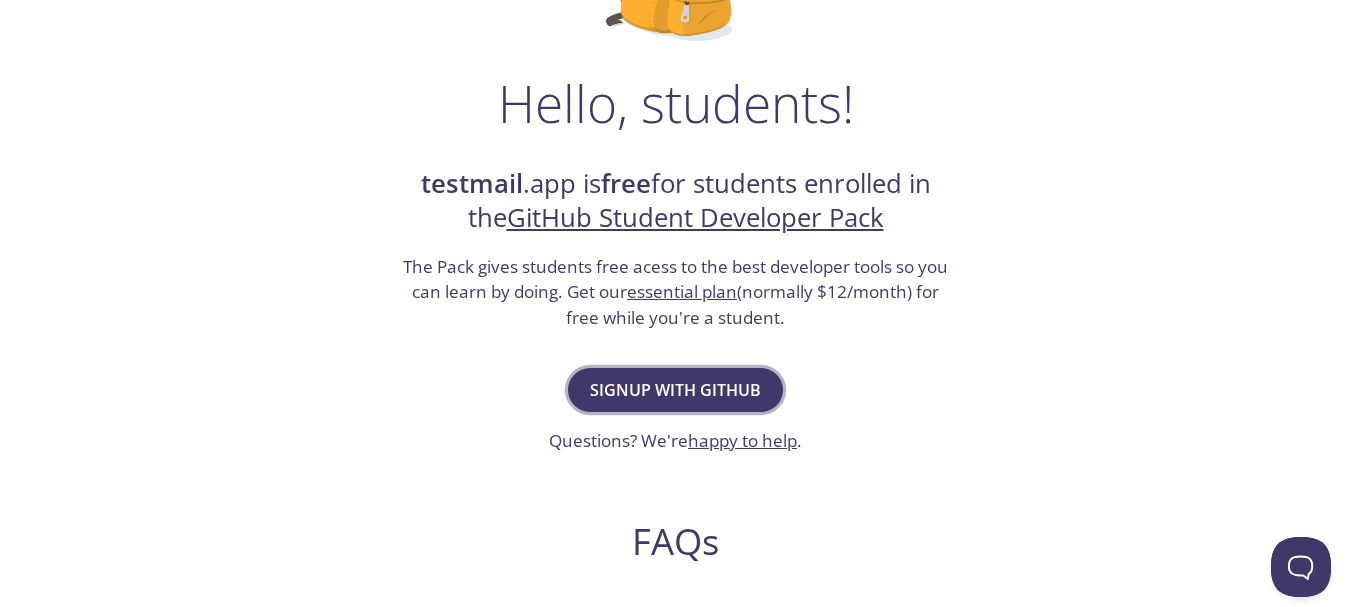 click on "Signup with GitHub" at bounding box center (675, 390) 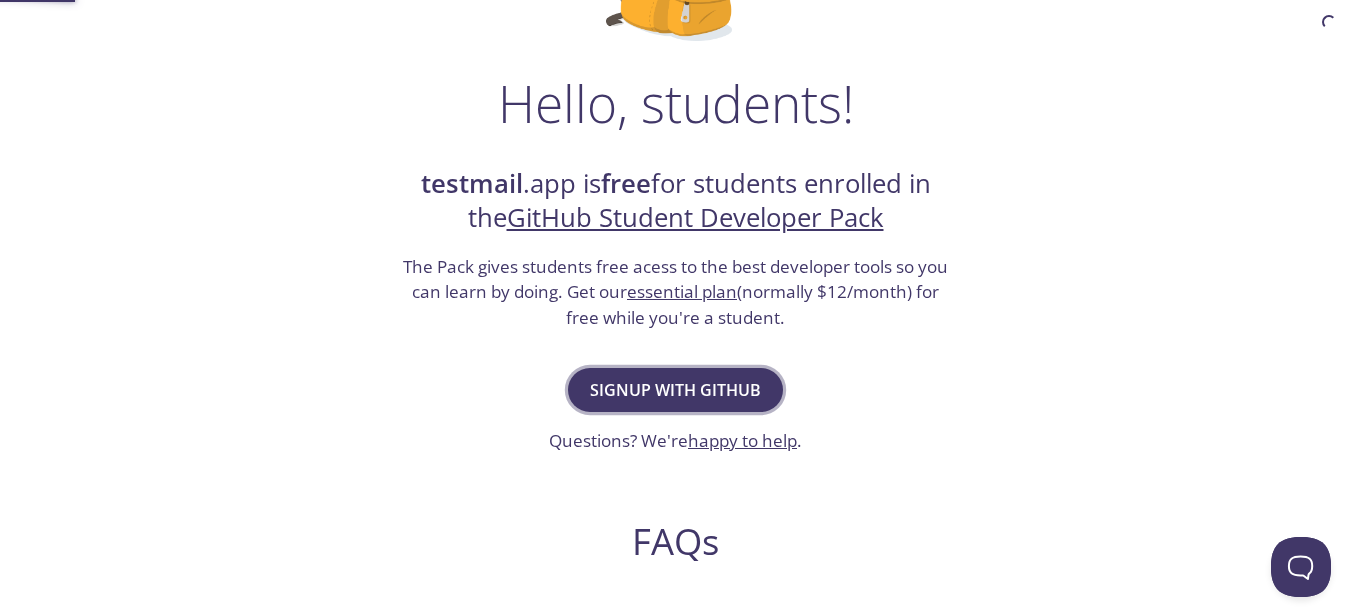 scroll, scrollTop: 0, scrollLeft: 0, axis: both 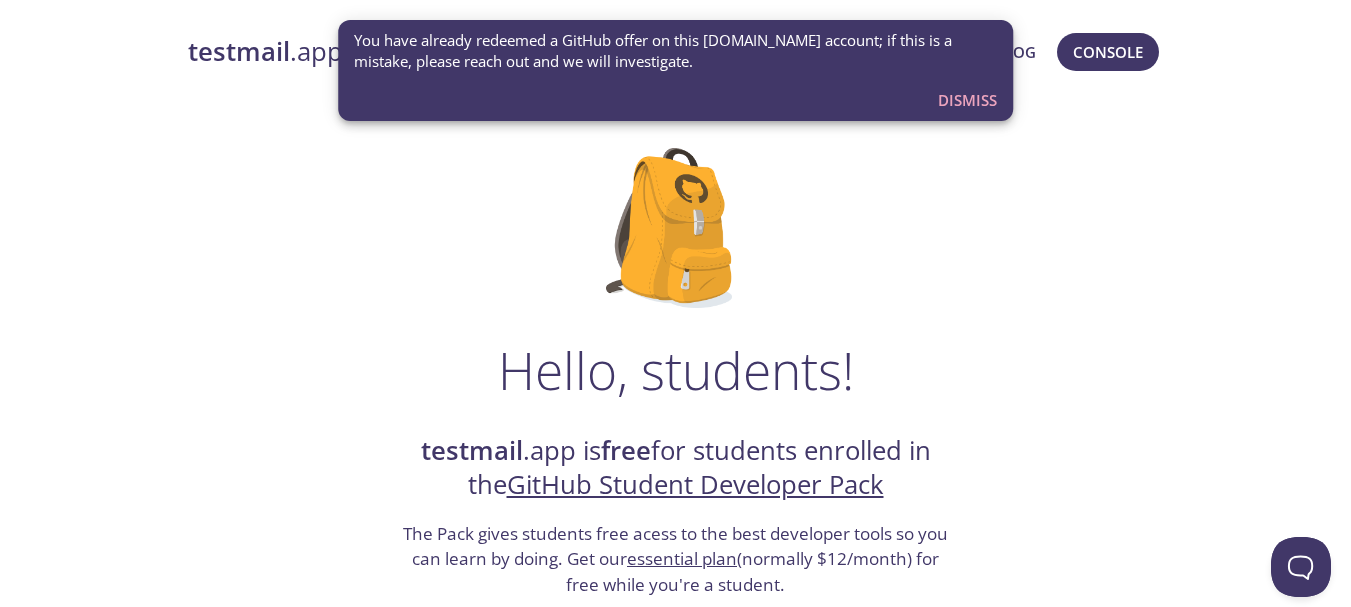 click on "Dismiss" at bounding box center [967, 100] 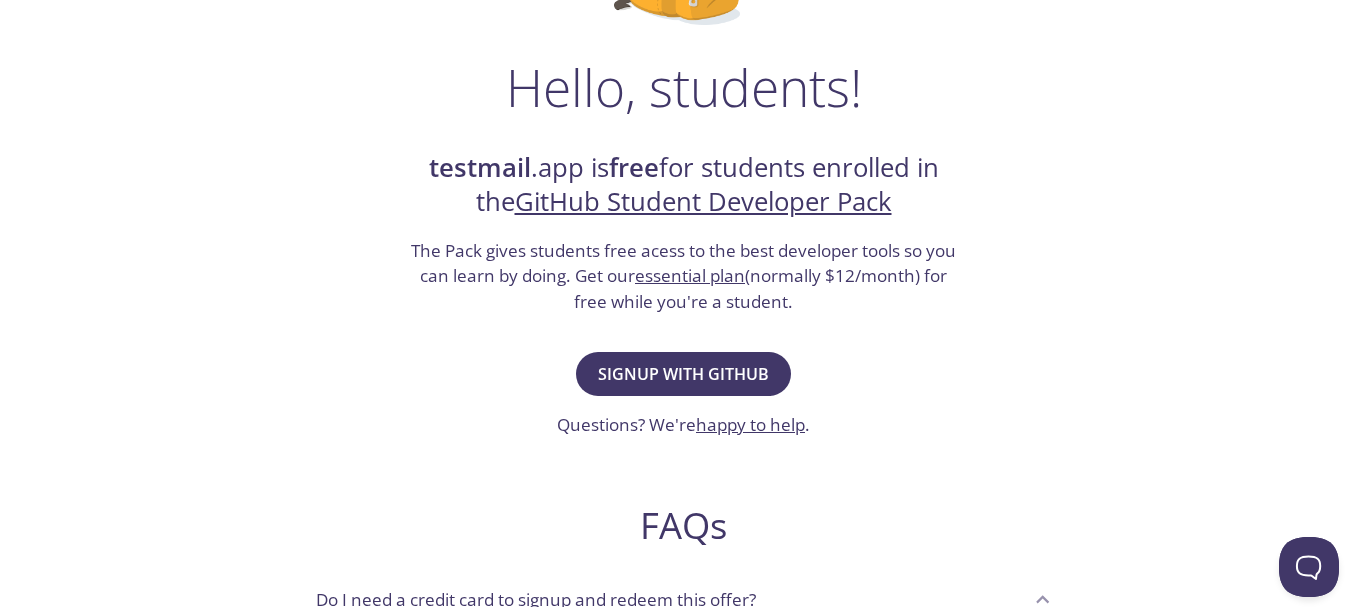 scroll, scrollTop: 0, scrollLeft: 0, axis: both 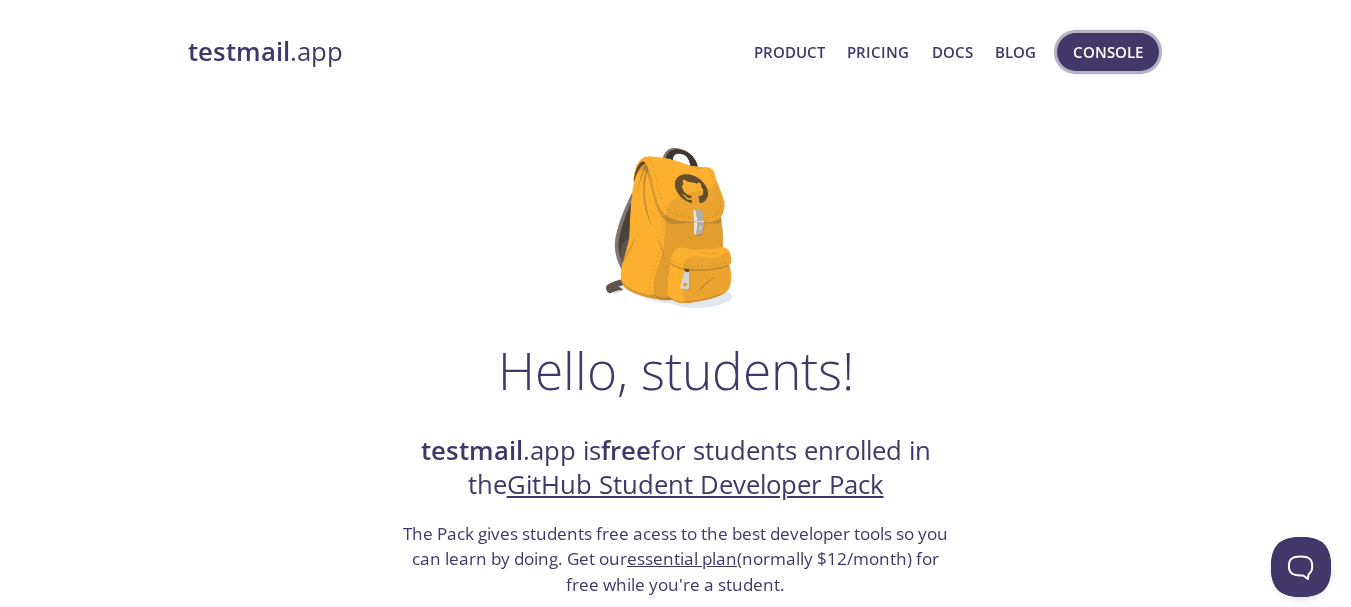 click on "Console" at bounding box center (1108, 52) 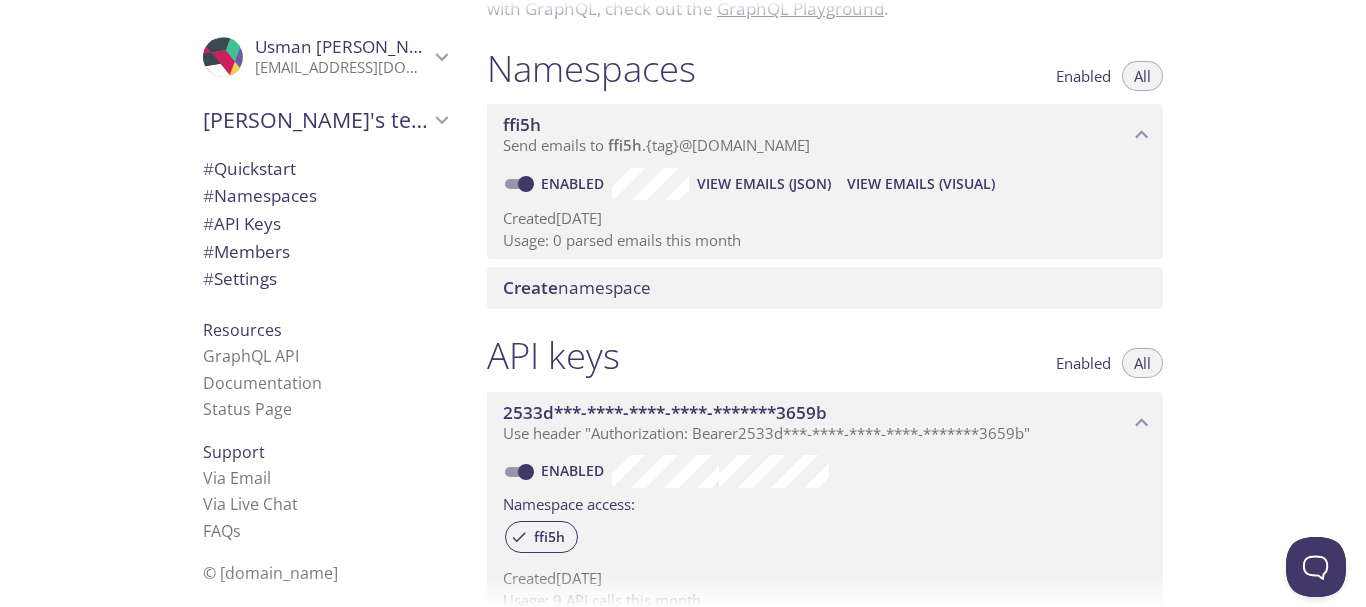 scroll, scrollTop: 267, scrollLeft: 0, axis: vertical 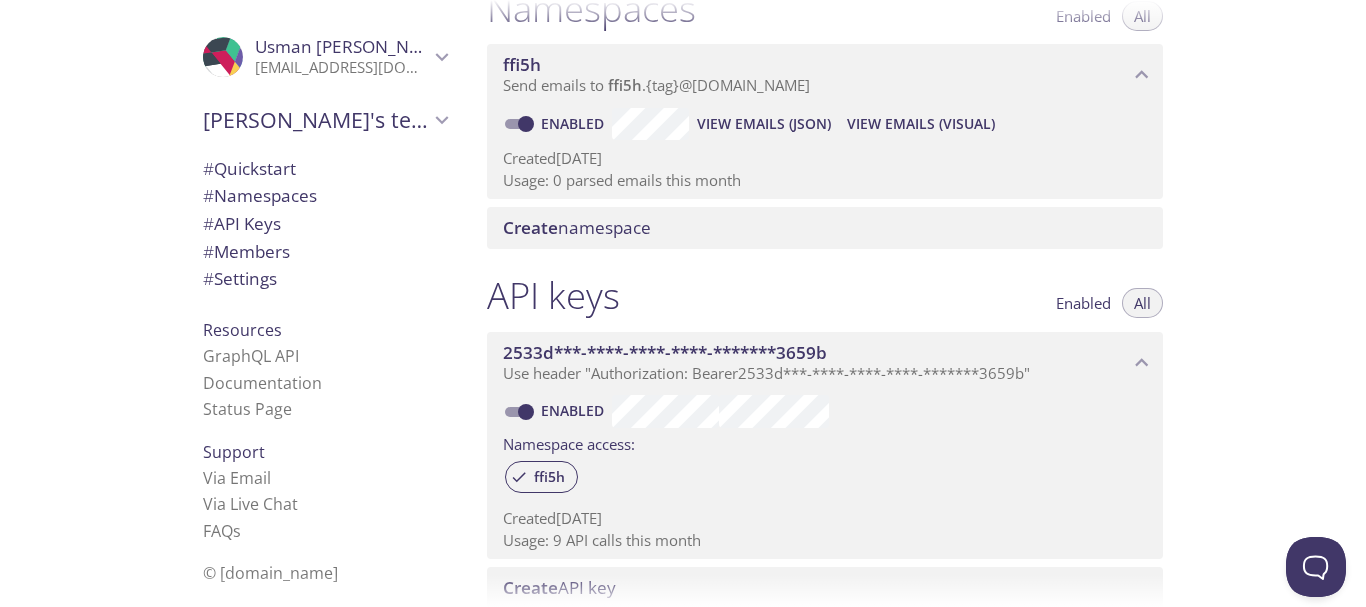 click on "Create" at bounding box center (530, 227) 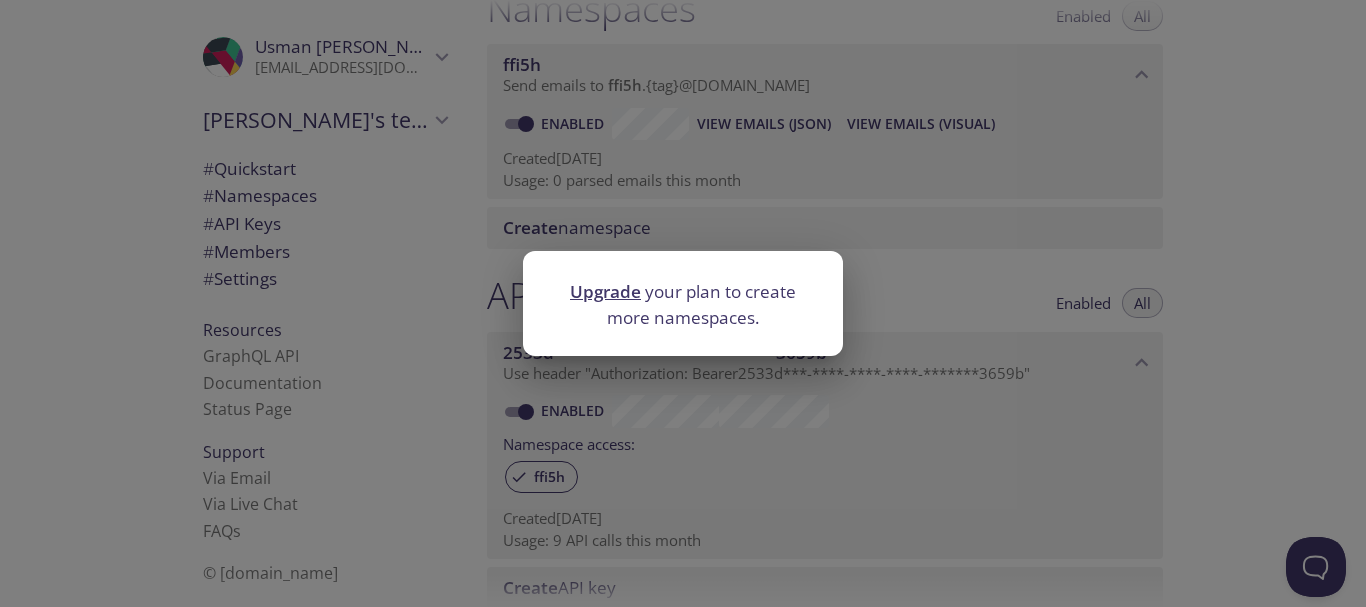 click on "Upgrade   your plan to create more namespaces." at bounding box center [683, 303] 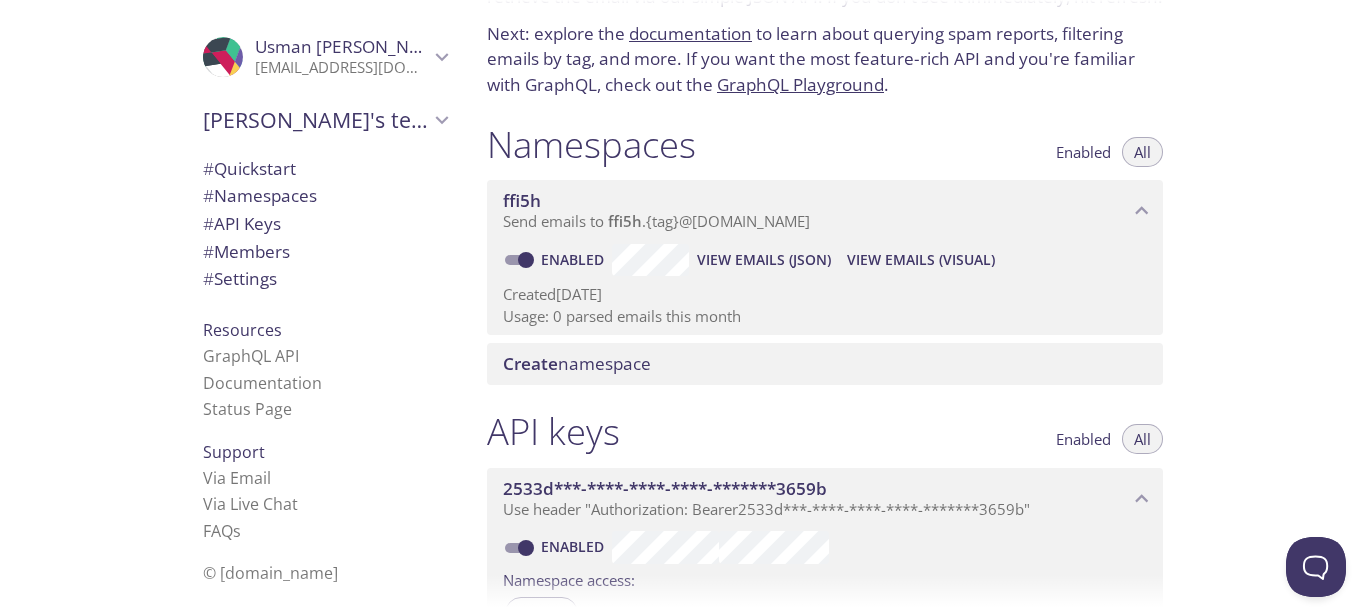 scroll, scrollTop: 0, scrollLeft: 0, axis: both 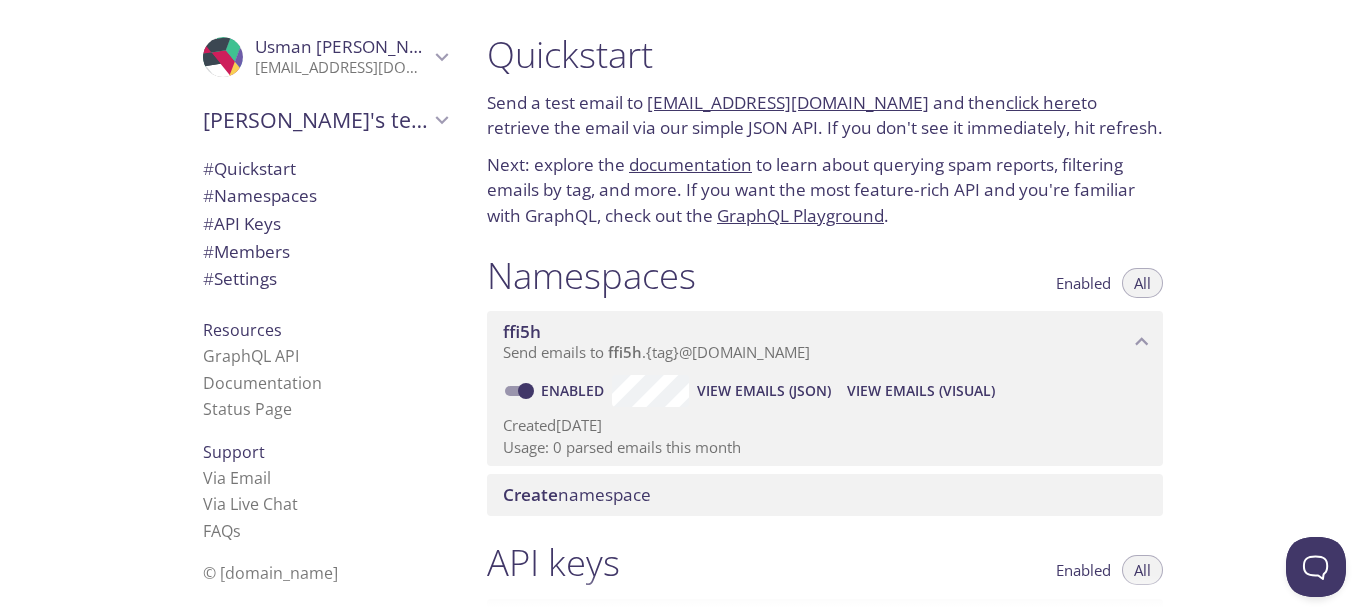 click 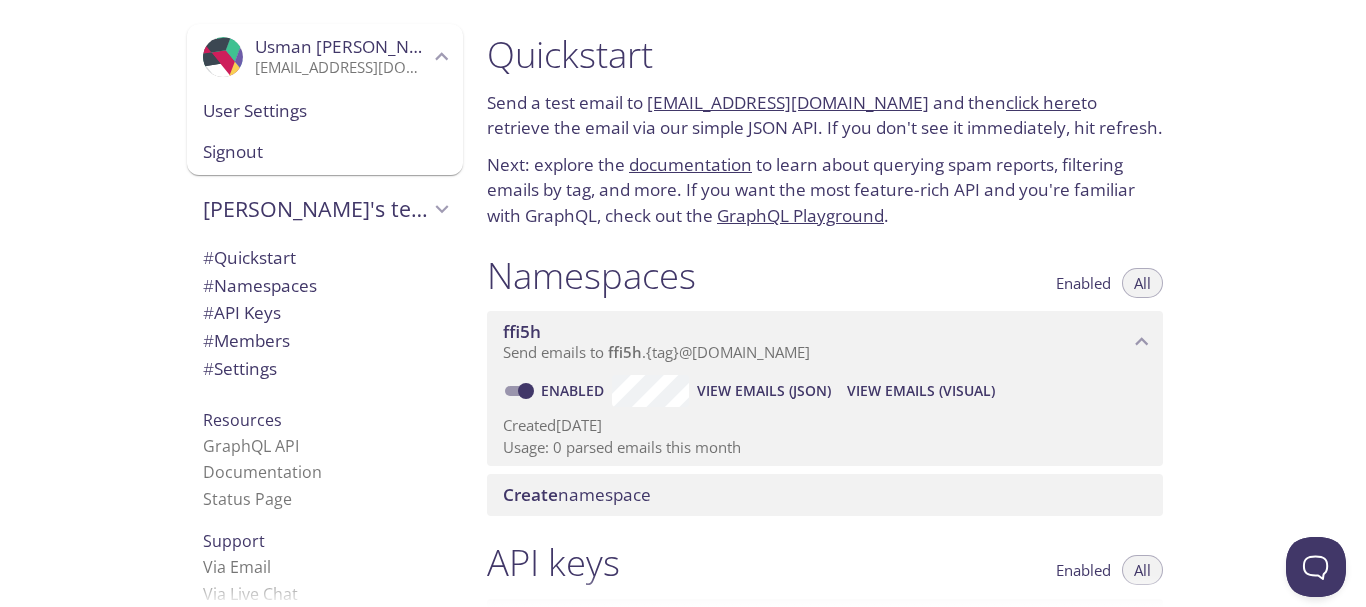 click 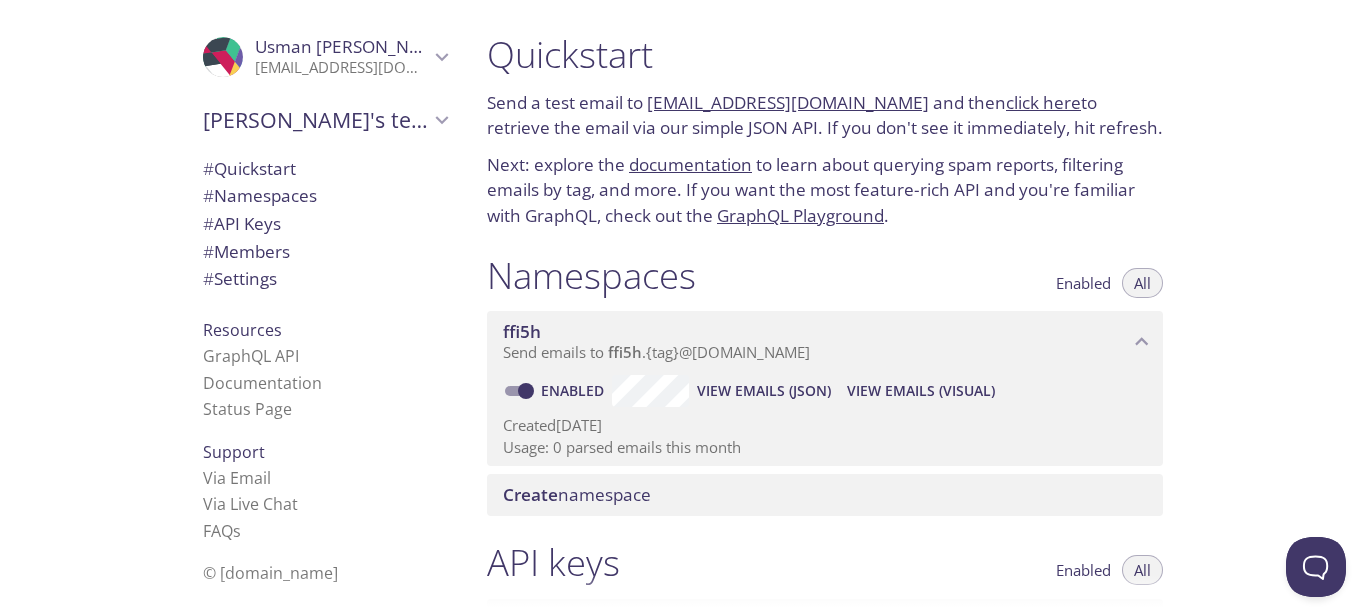 click 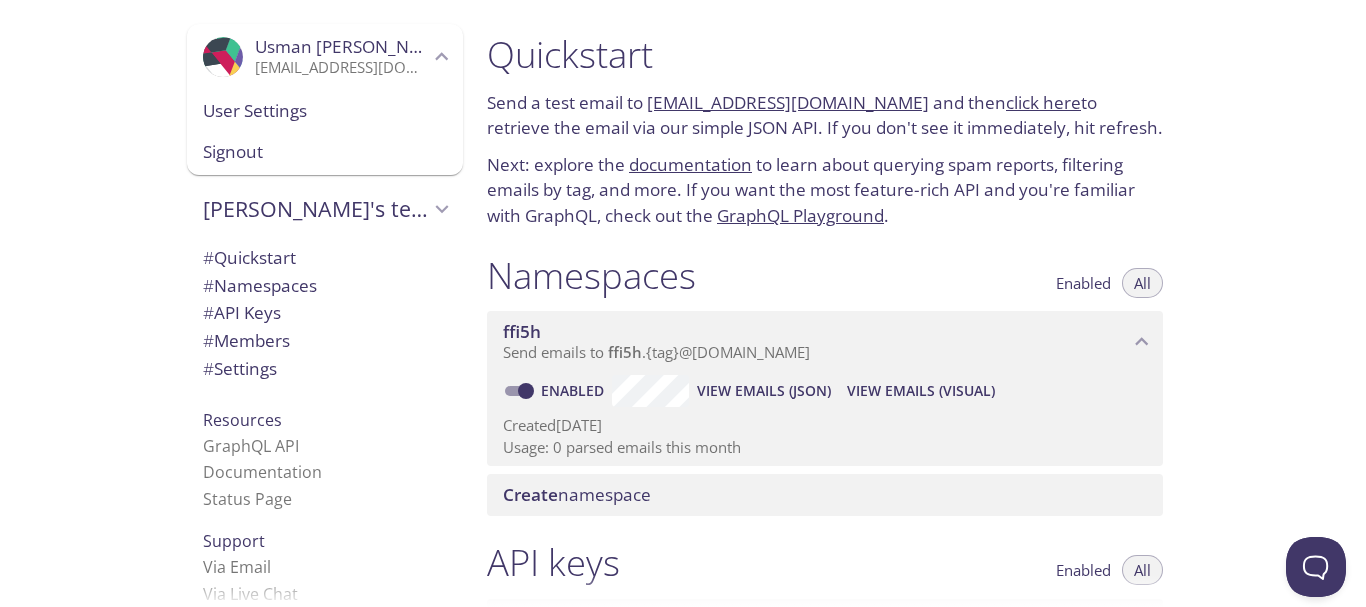 click 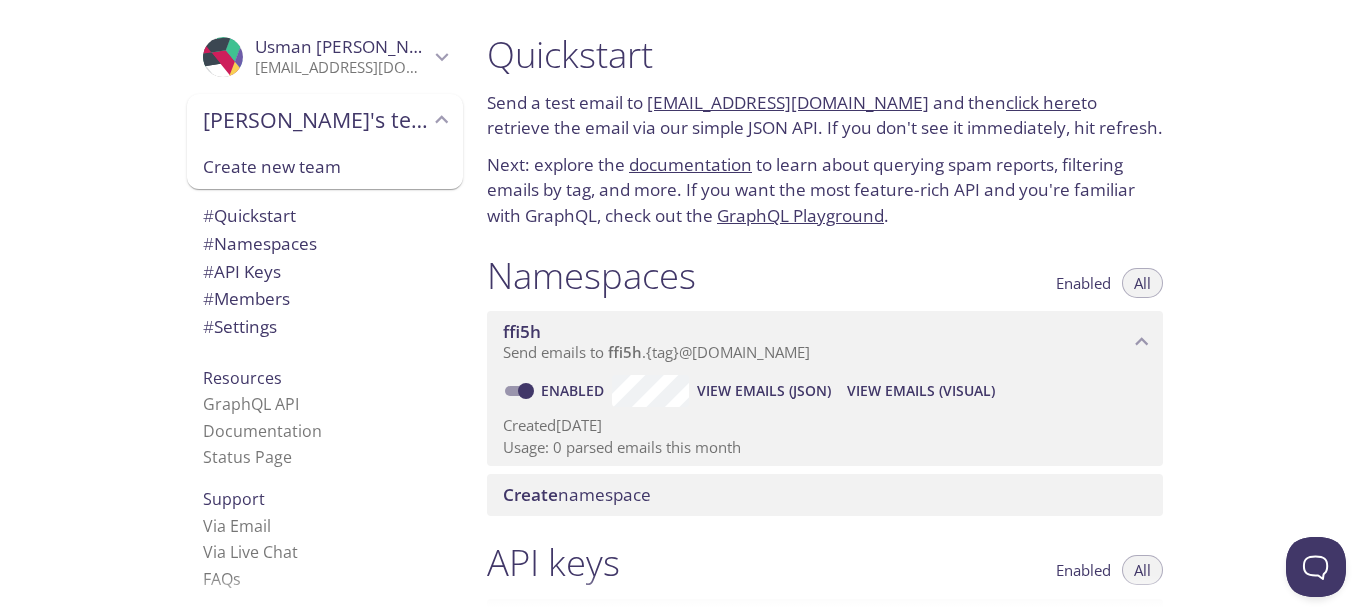 click 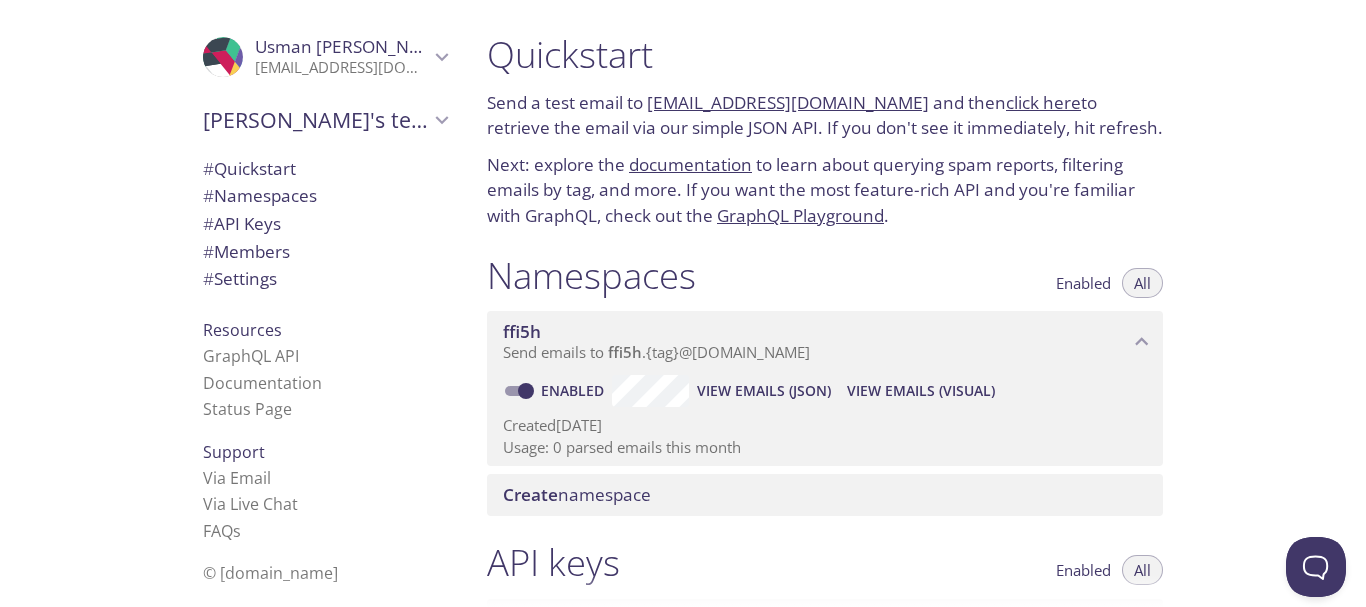 scroll, scrollTop: 17, scrollLeft: 0, axis: vertical 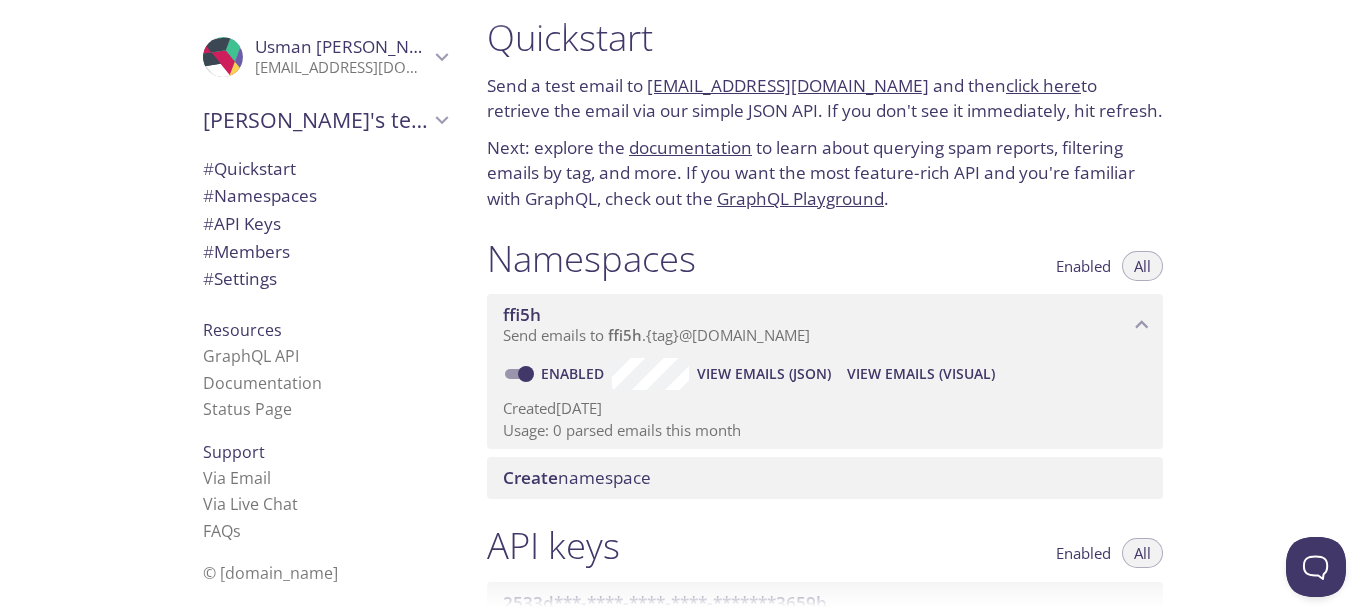 click on "Enabled" at bounding box center [526, 374] 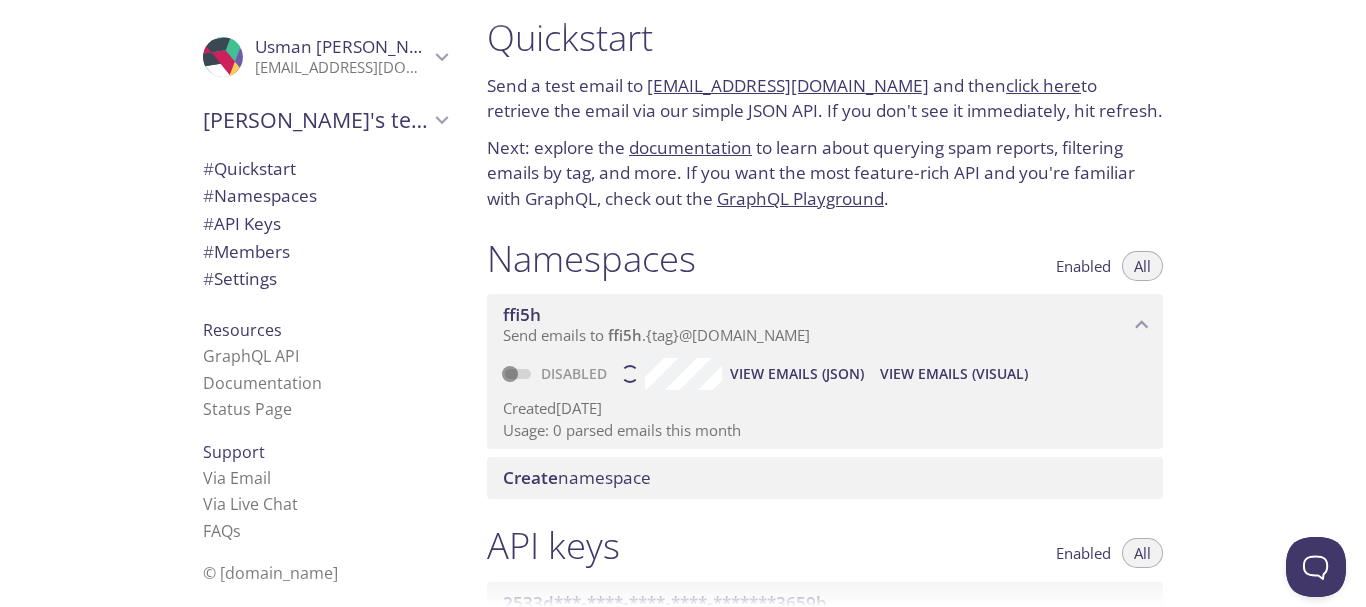 click at bounding box center [518, 374] 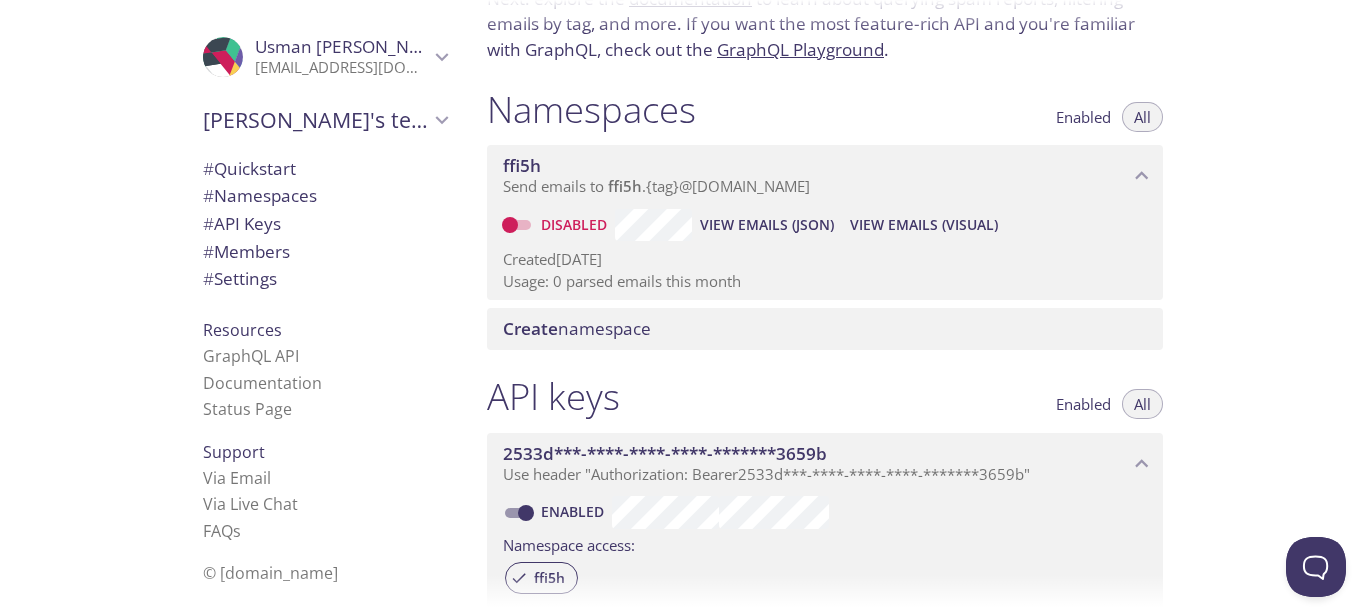 scroll, scrollTop: 167, scrollLeft: 0, axis: vertical 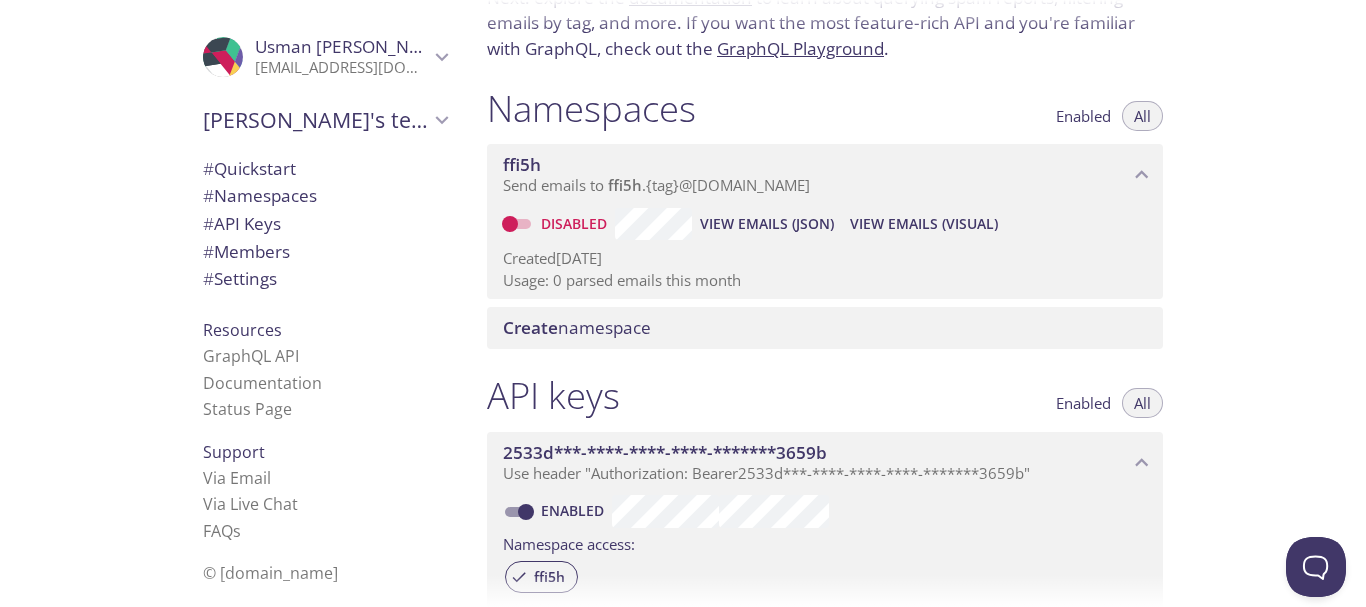 click on "Disabled" at bounding box center [510, 224] 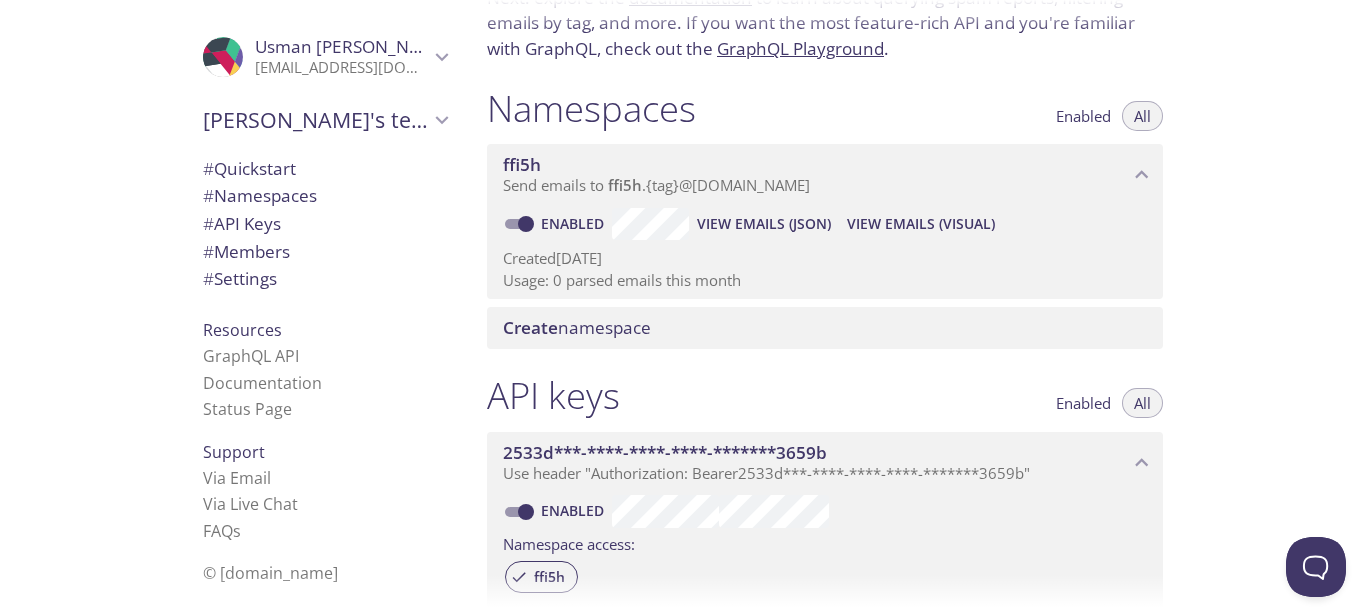 click on "View Emails (JSON)" at bounding box center [764, 224] 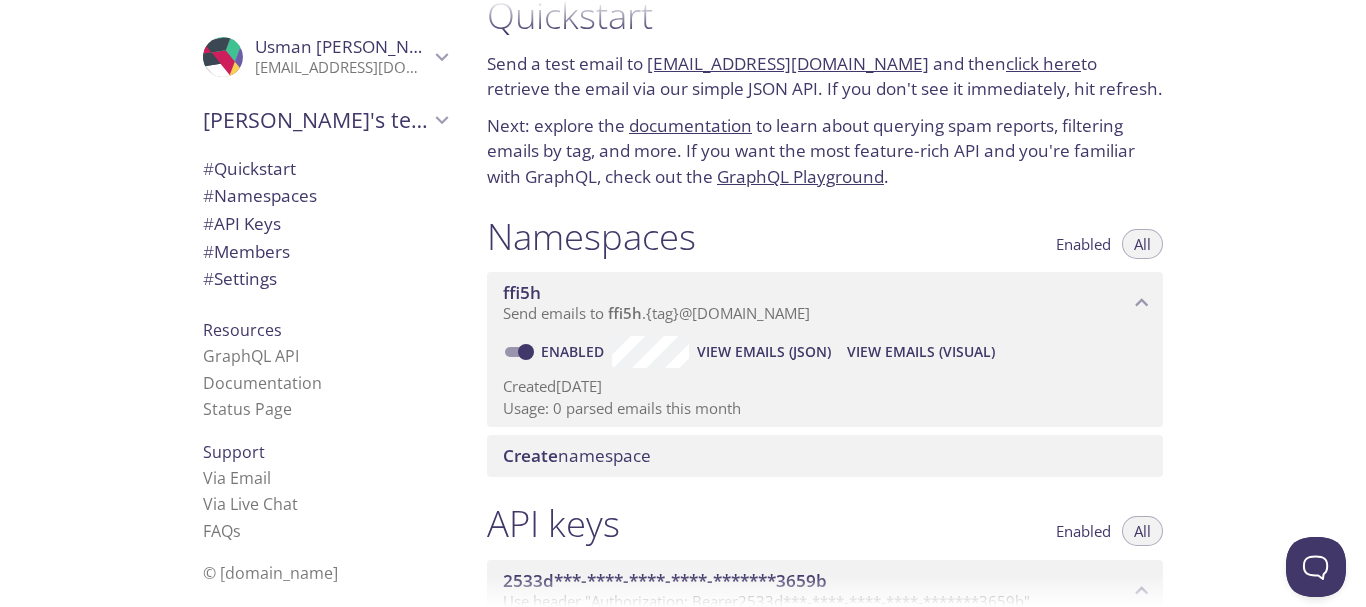 scroll, scrollTop: 15, scrollLeft: 0, axis: vertical 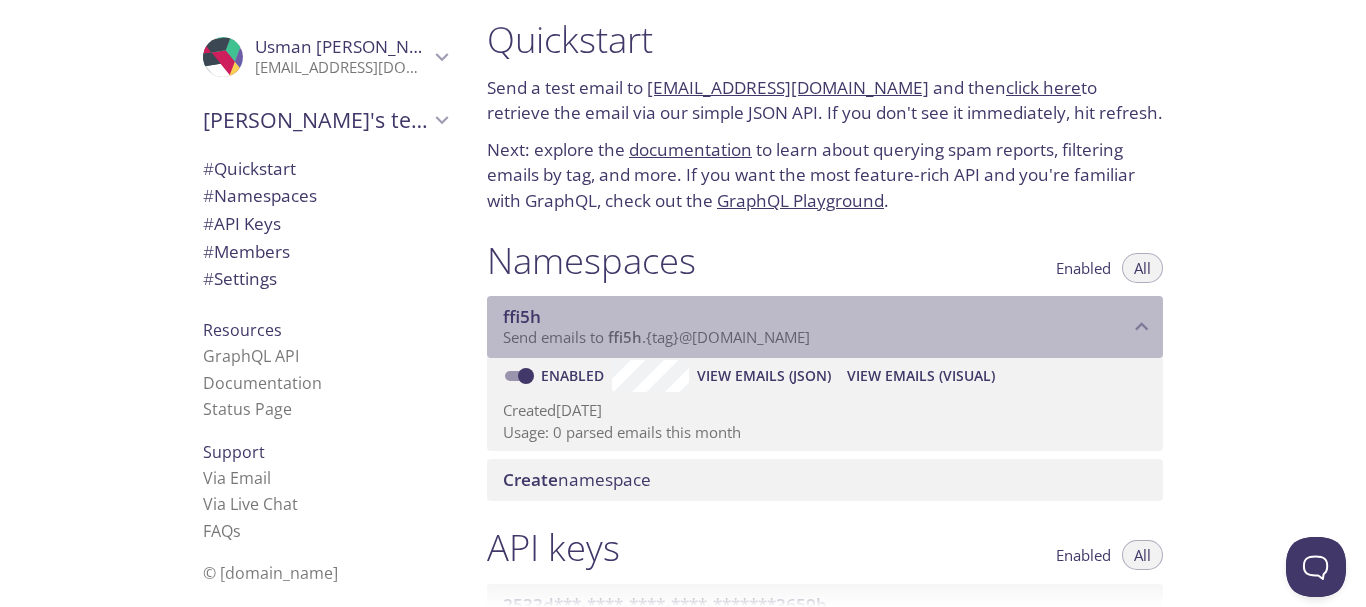 drag, startPoint x: 856, startPoint y: 329, endPoint x: 587, endPoint y: 314, distance: 269.41788 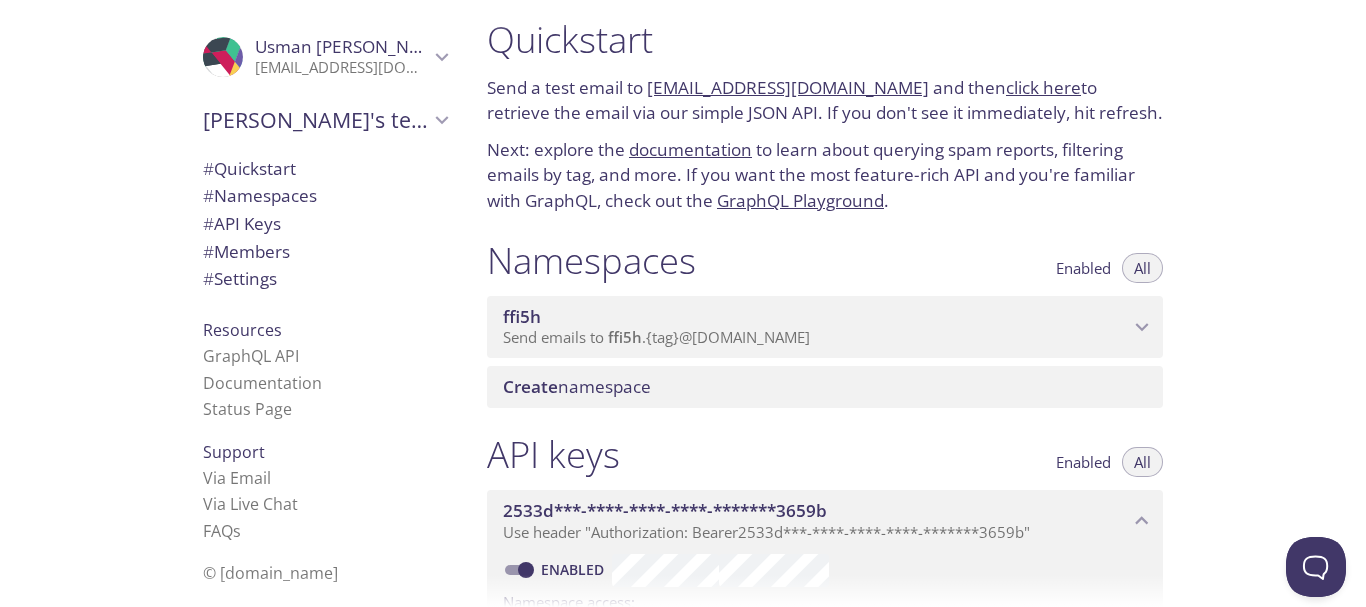 click on "ffi5h" at bounding box center (816, 317) 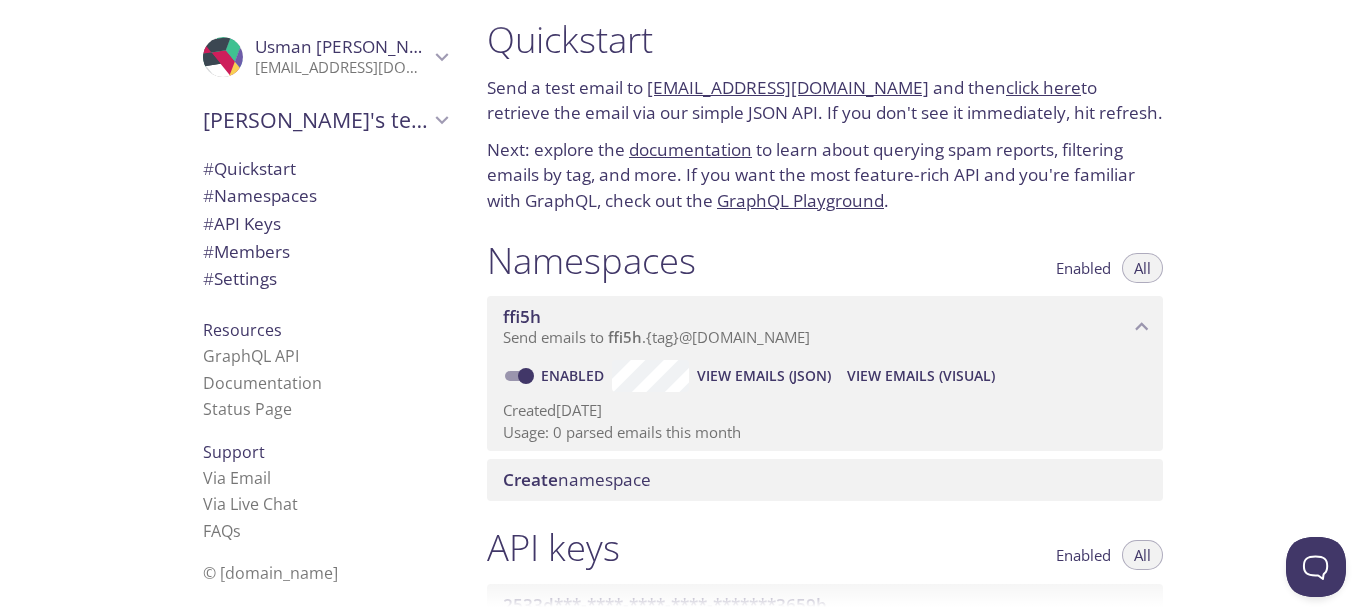 click on "Enabled" at bounding box center [526, 376] 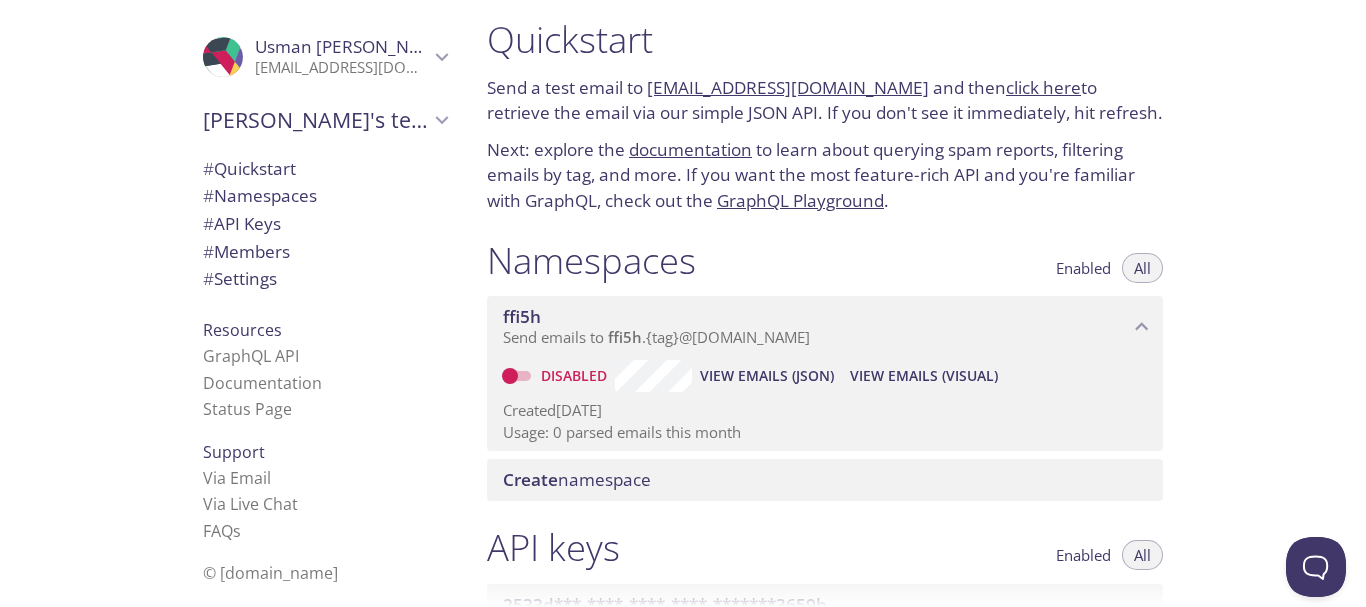 click on "ffi5h" at bounding box center [625, 337] 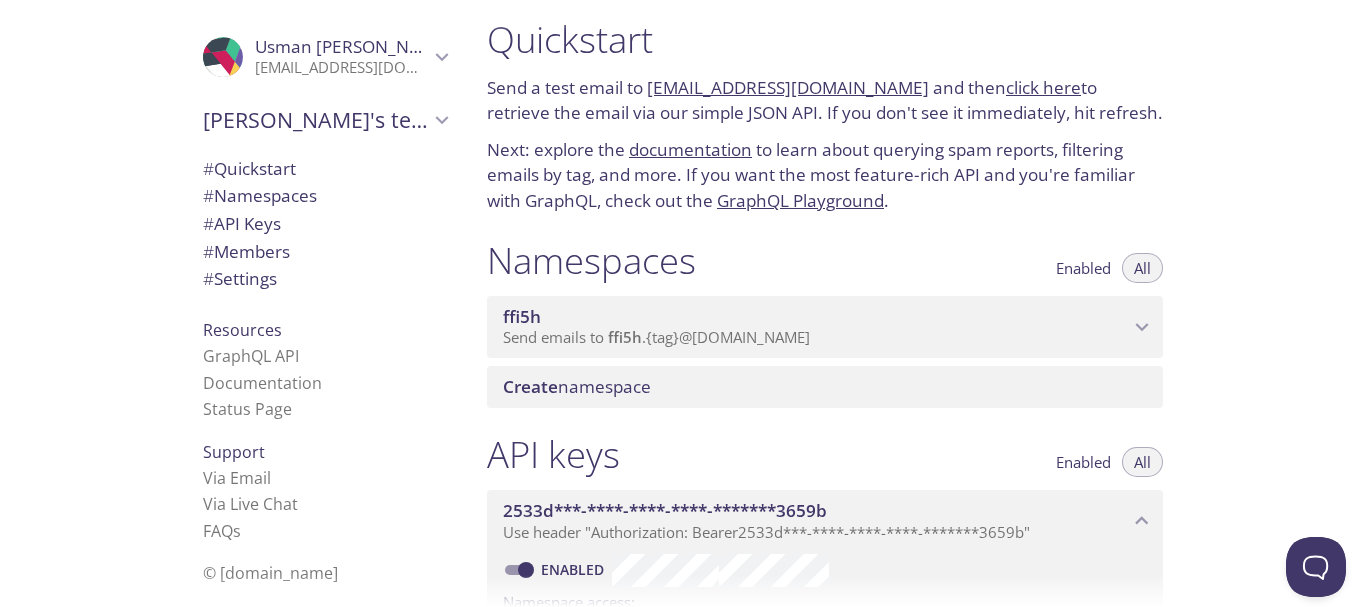click on "ffi5h" at bounding box center [625, 337] 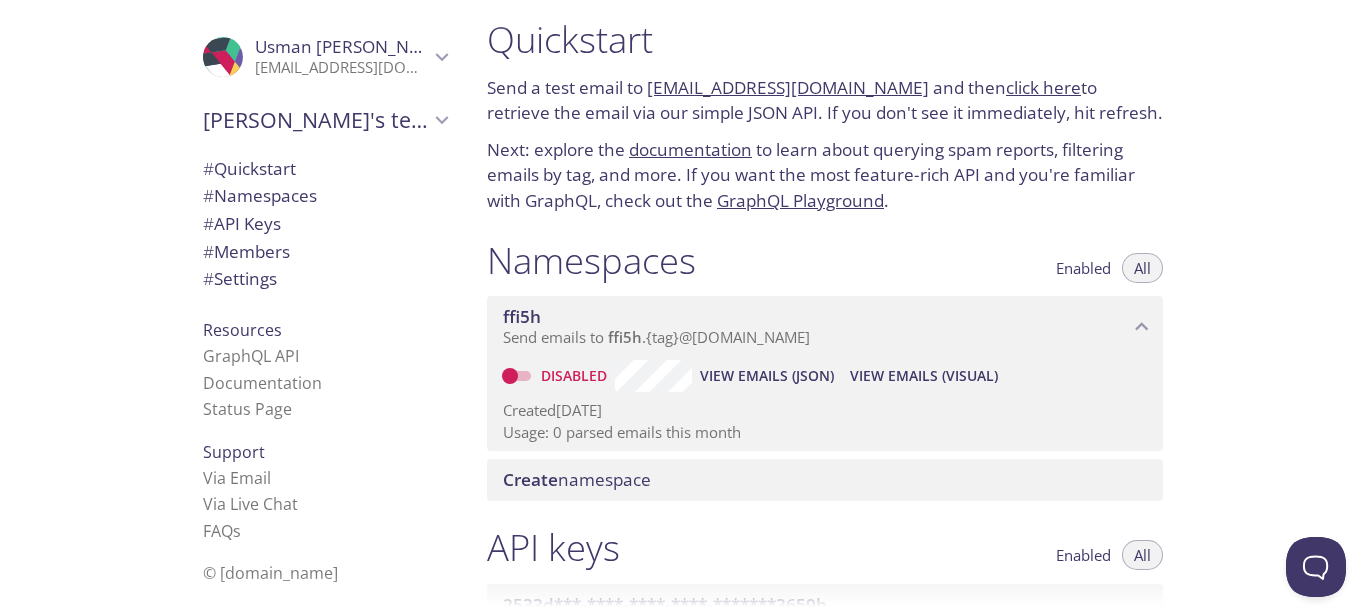 click on "ffi5h" at bounding box center (625, 337) 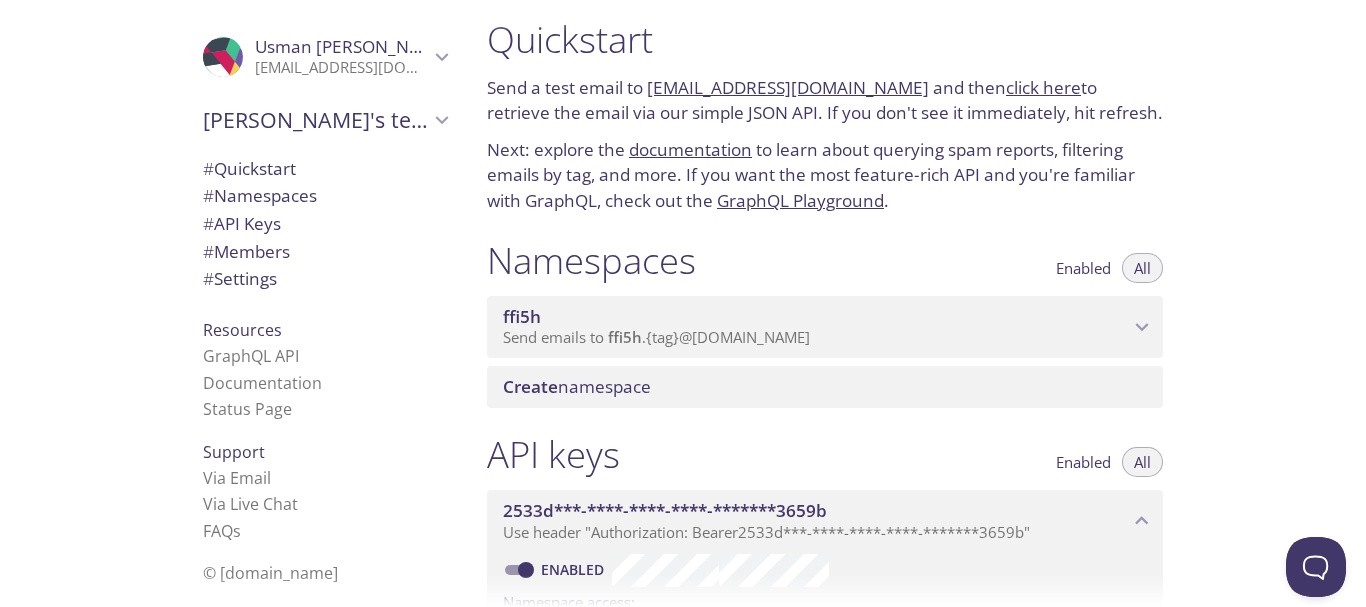 click on "Create  namespace" at bounding box center (577, 386) 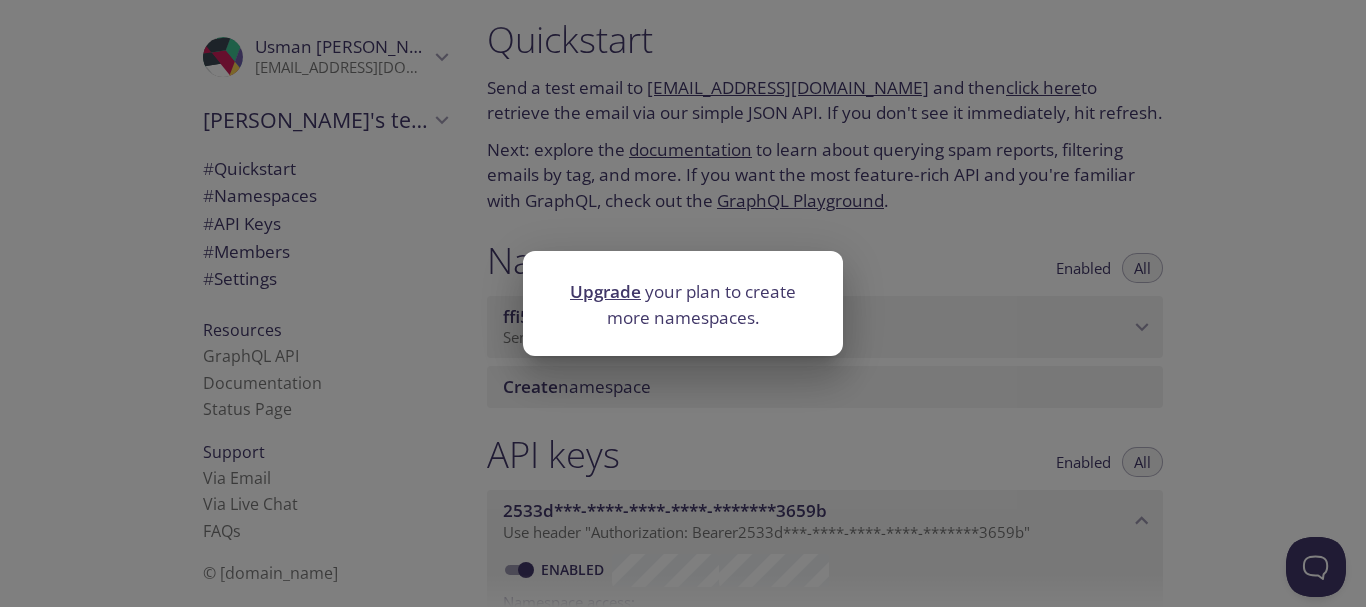 click on "Upgrade   your plan to create more namespaces." at bounding box center [683, 303] 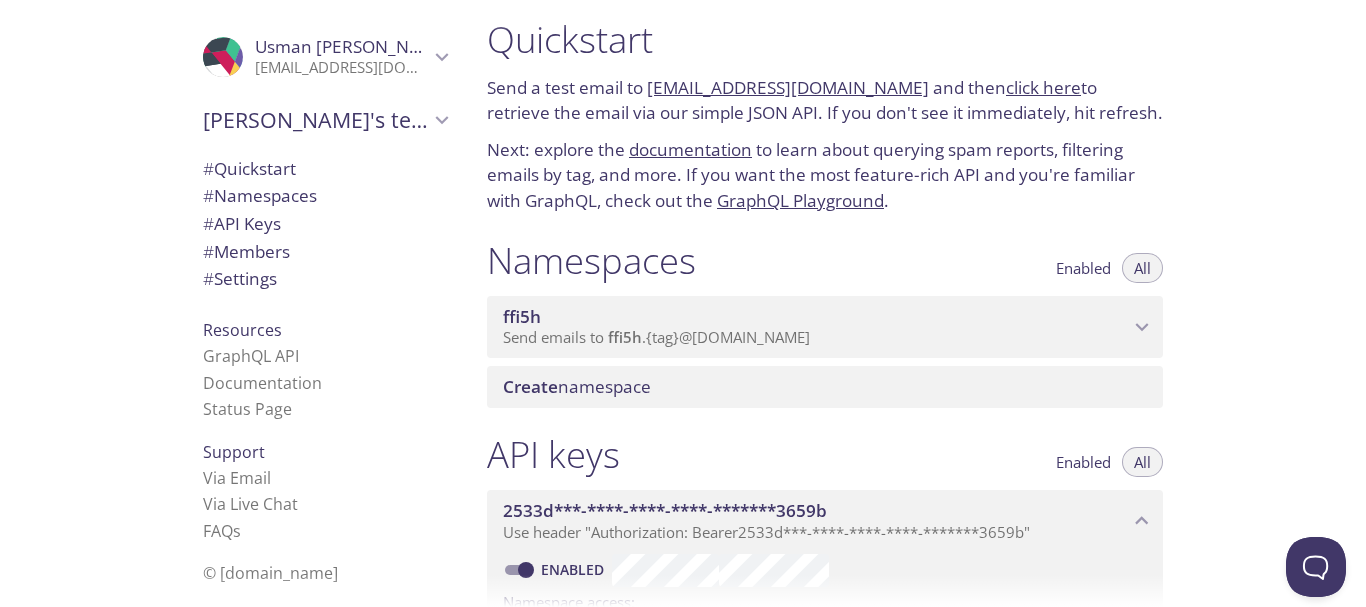click on "Create  namespace" at bounding box center (577, 386) 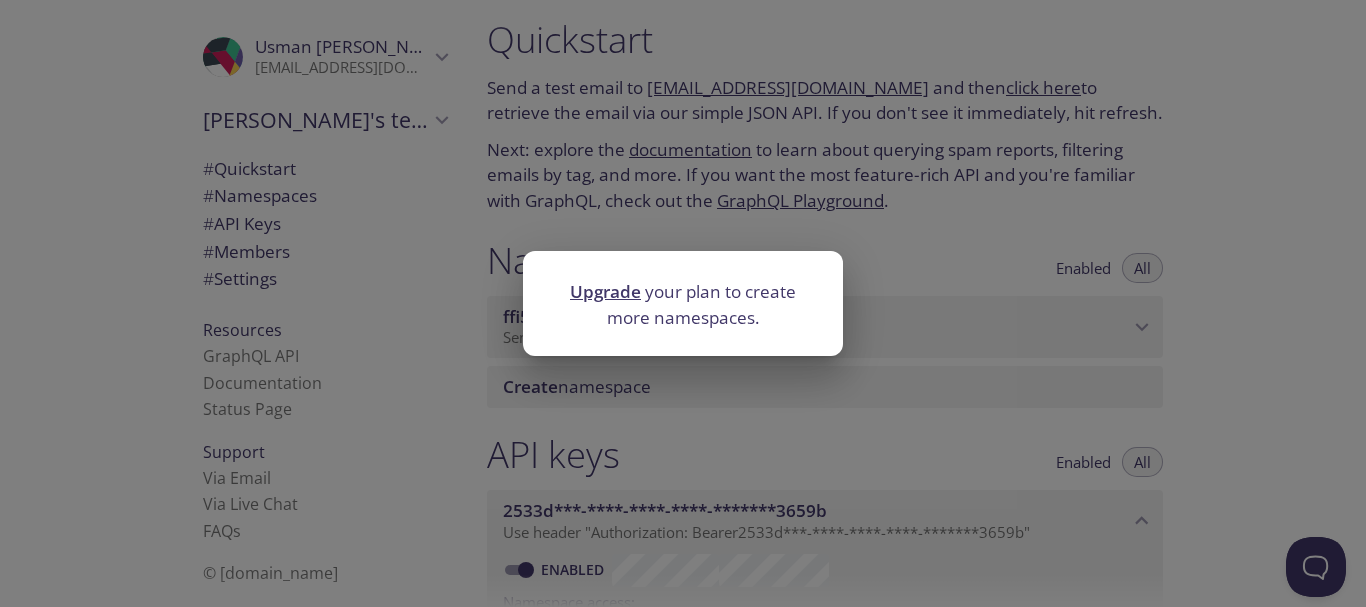 click on "Upgrade   your plan to create more namespaces." at bounding box center (683, 303) 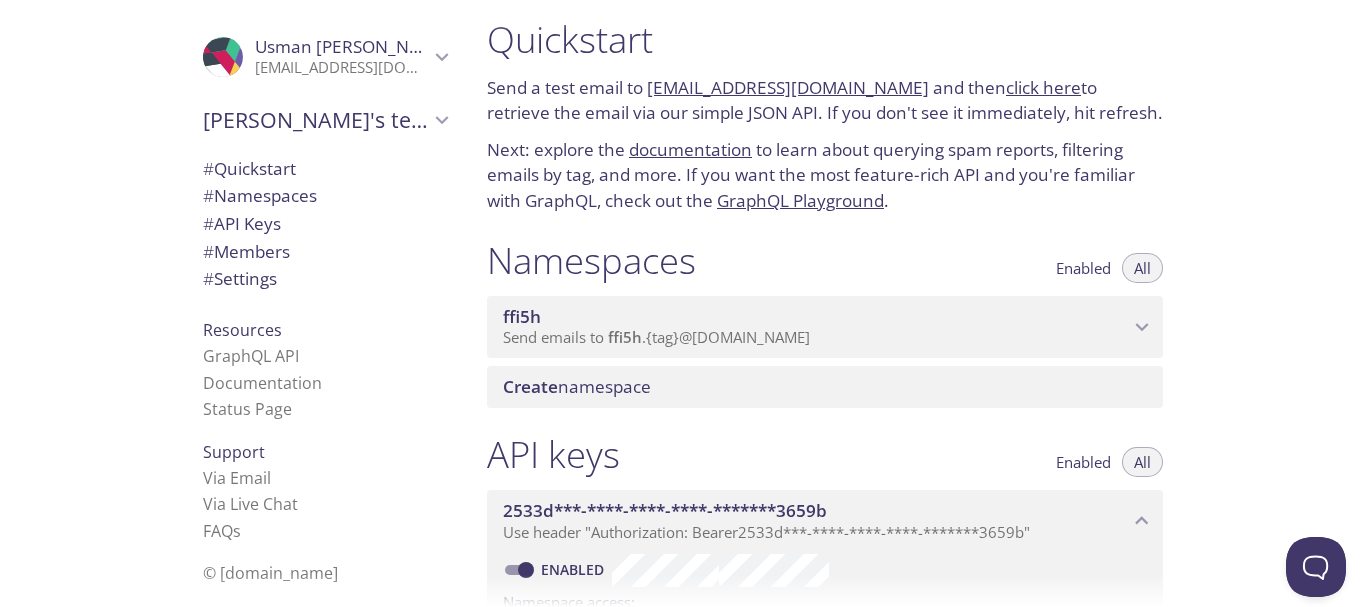 click on "ffi5h" at bounding box center (816, 317) 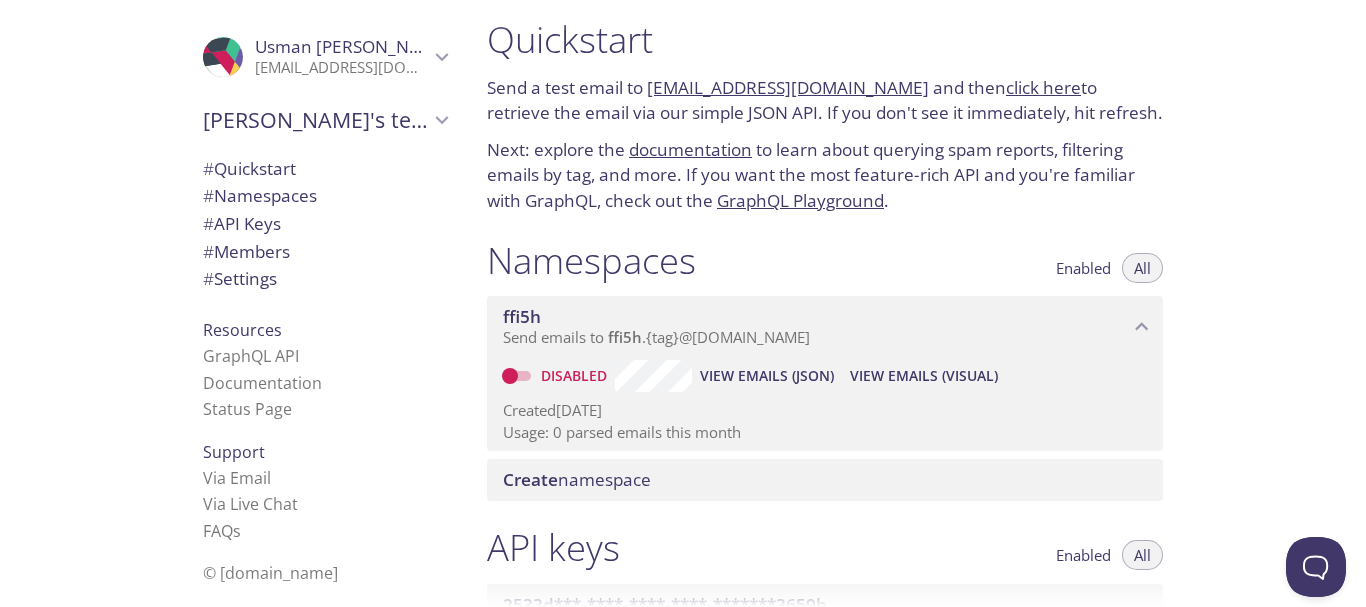 click on "Disabled" at bounding box center [510, 376] 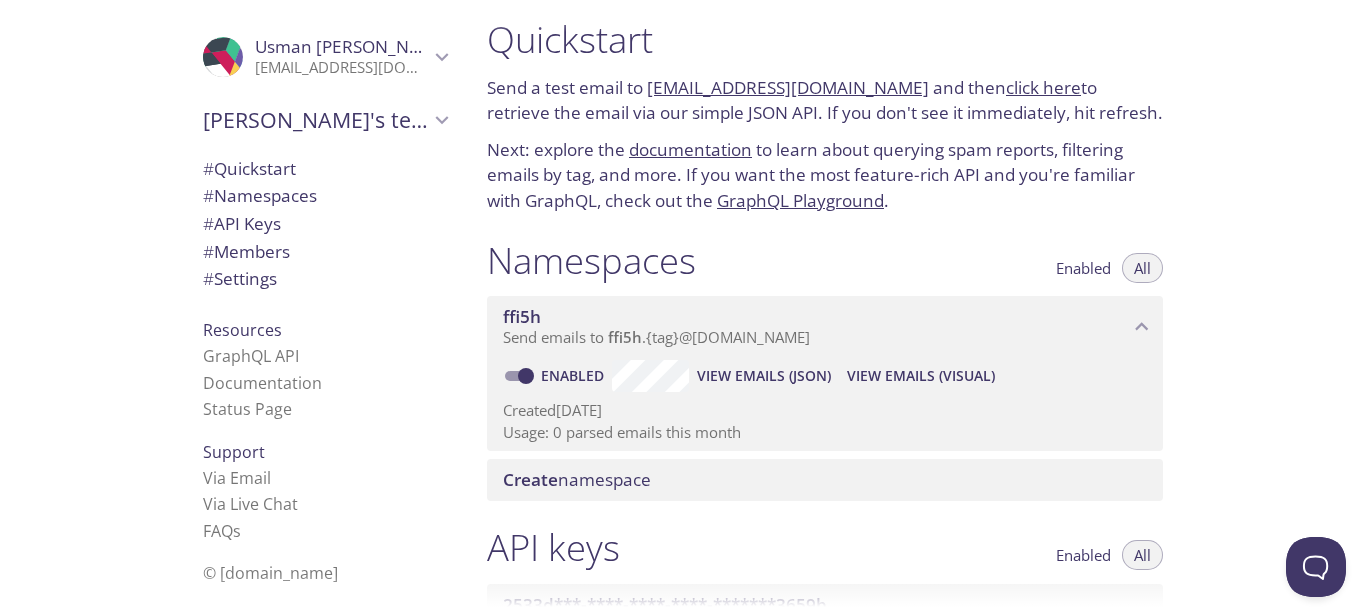 drag, startPoint x: 558, startPoint y: 437, endPoint x: 698, endPoint y: 428, distance: 140.28899 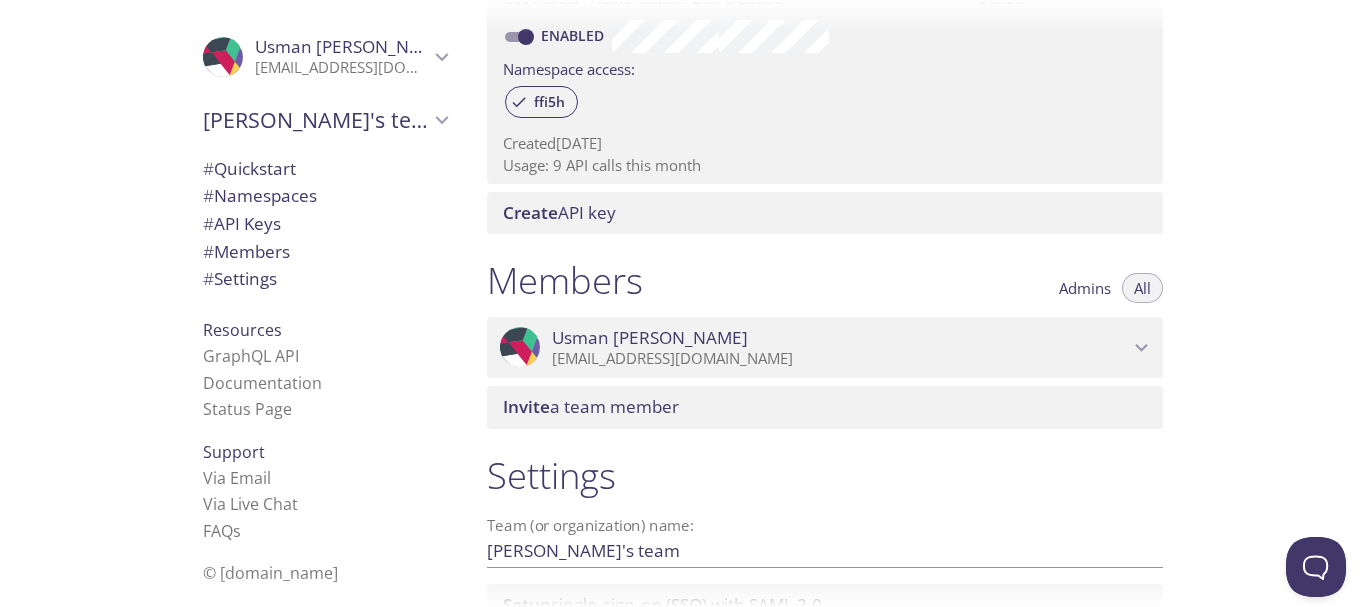 scroll, scrollTop: 815, scrollLeft: 0, axis: vertical 